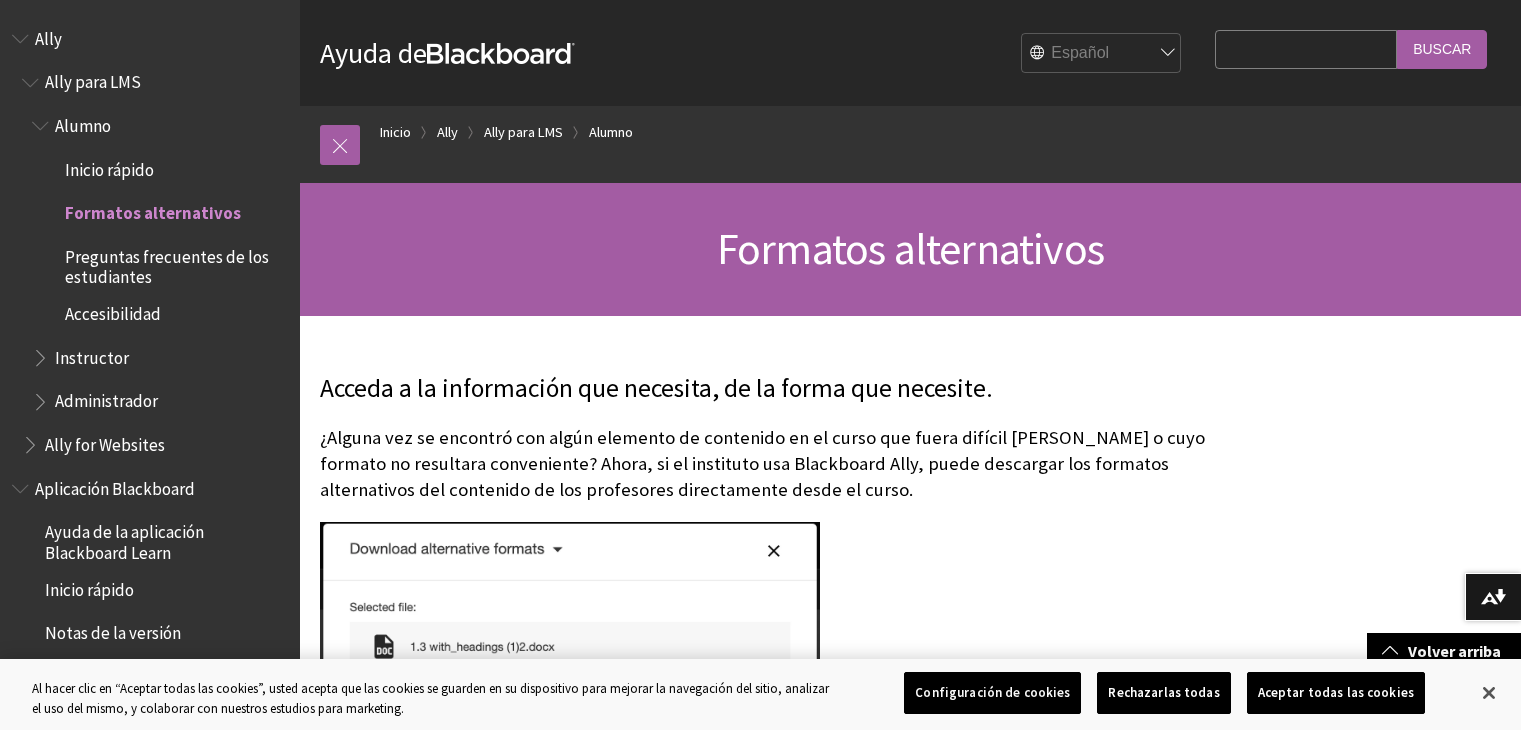 scroll, scrollTop: 700, scrollLeft: 0, axis: vertical 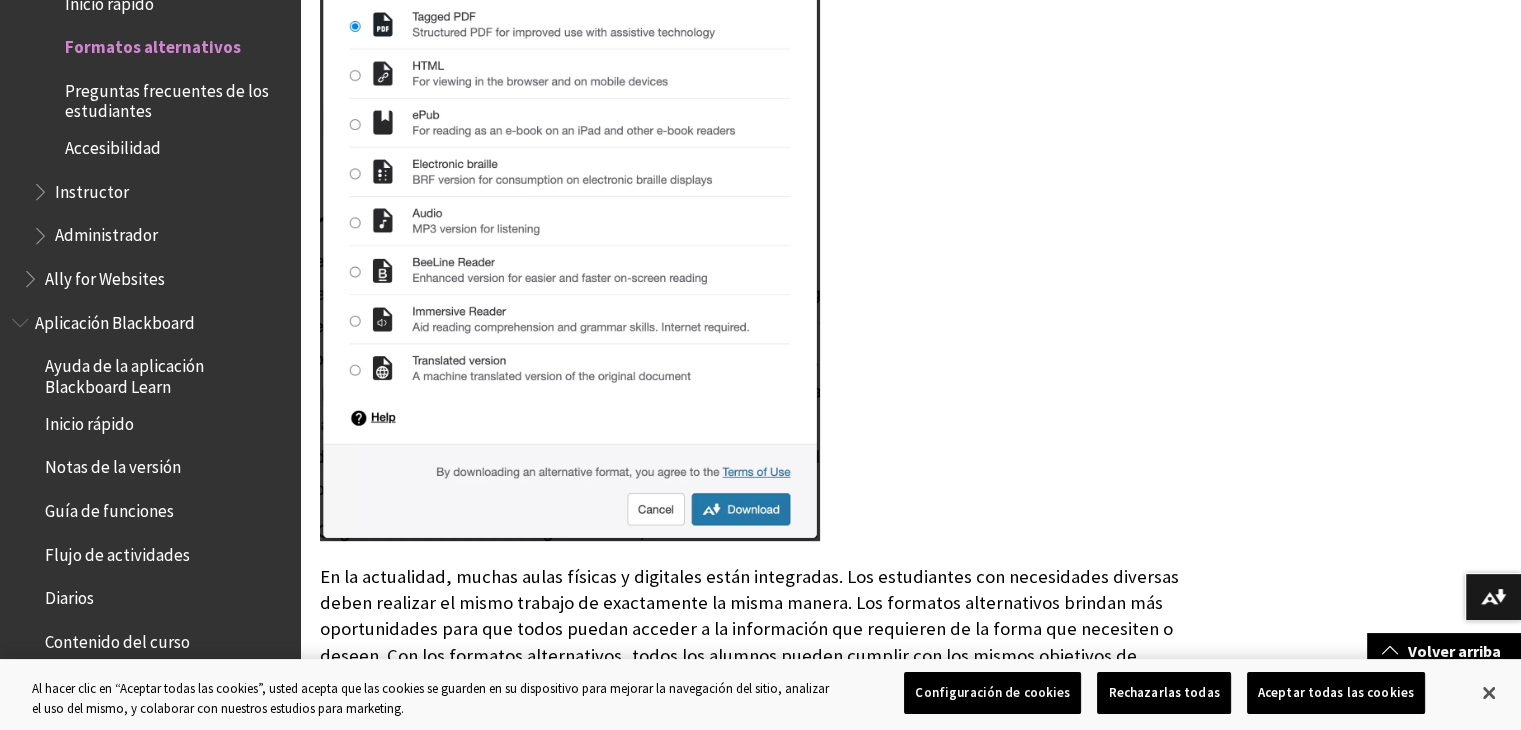 click at bounding box center [570, 181] 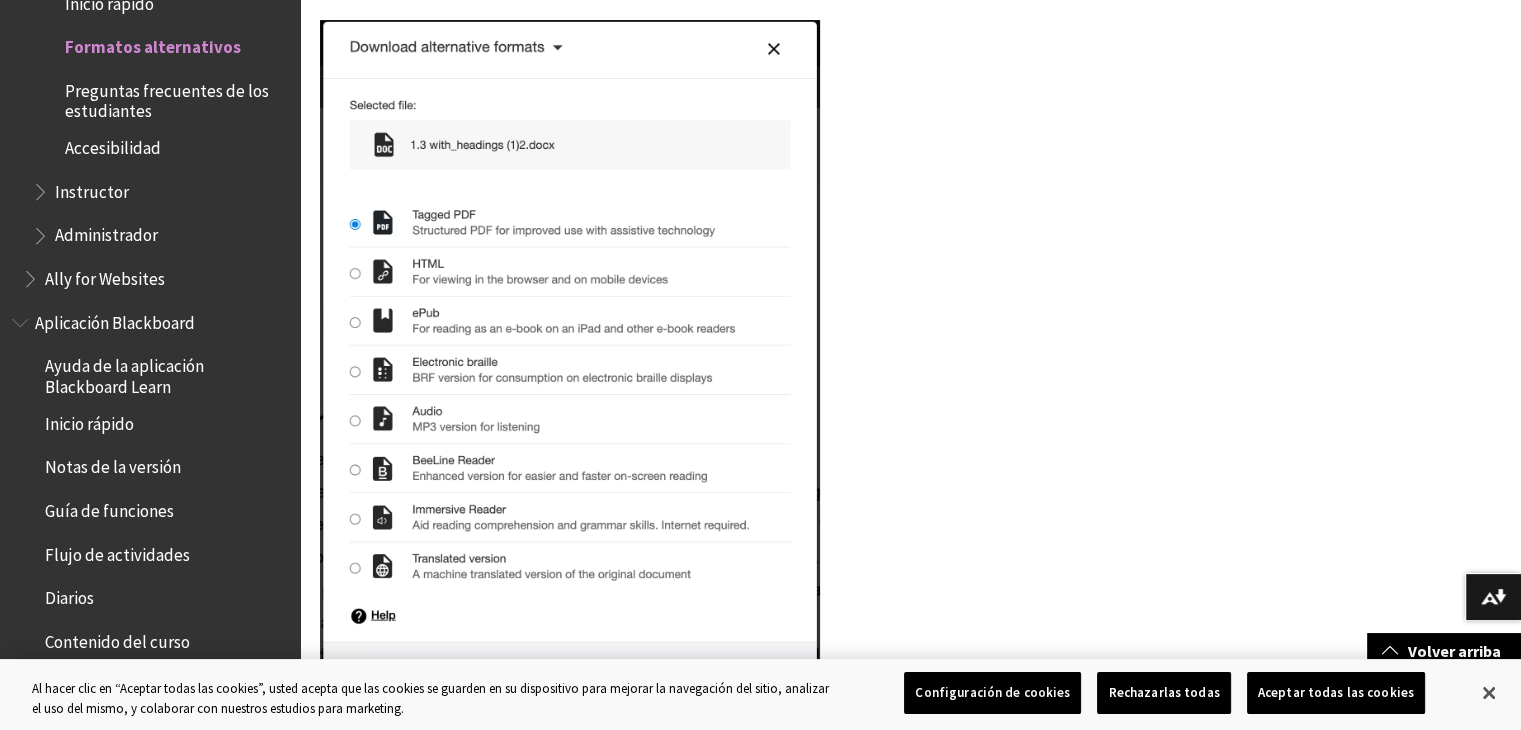 scroll, scrollTop: 500, scrollLeft: 0, axis: vertical 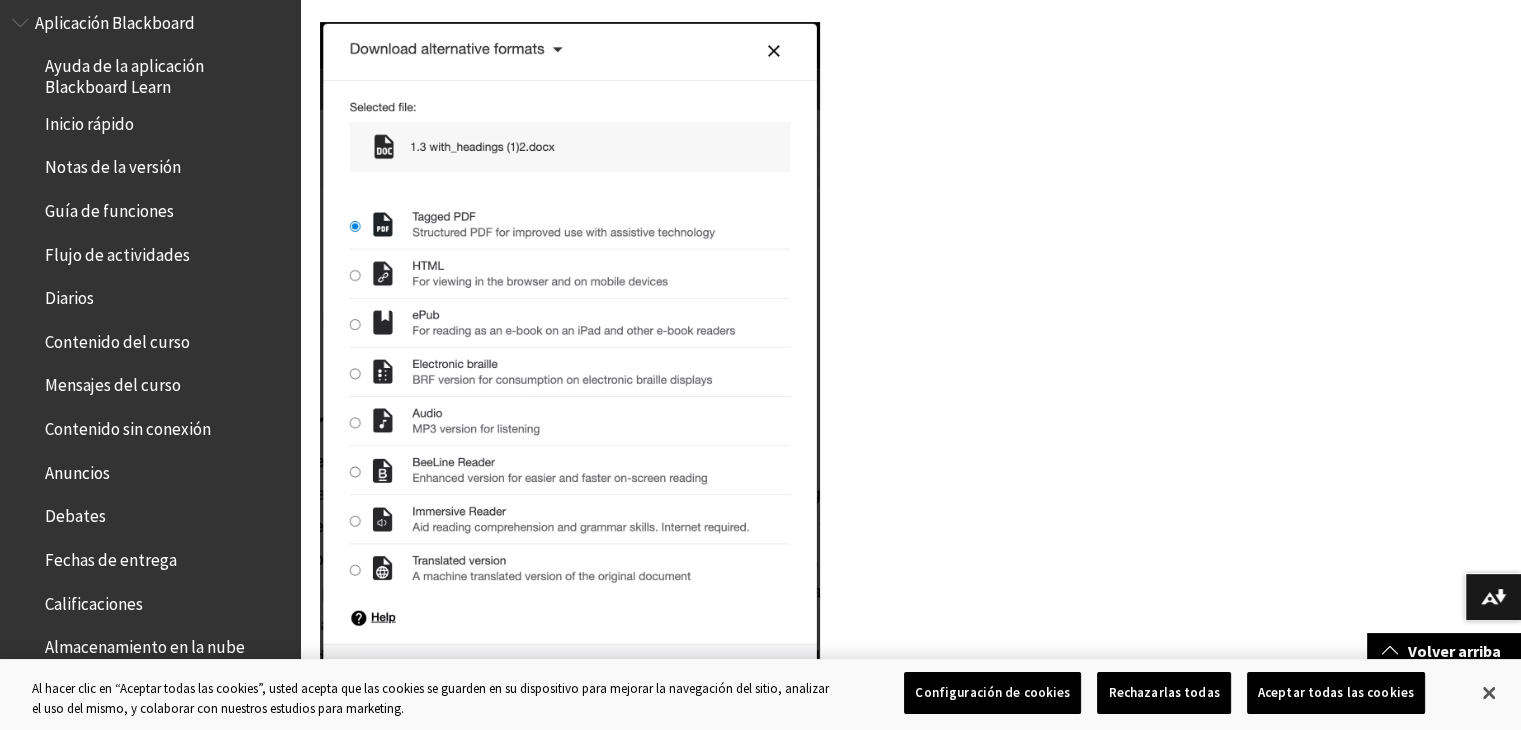 click at bounding box center [570, 381] 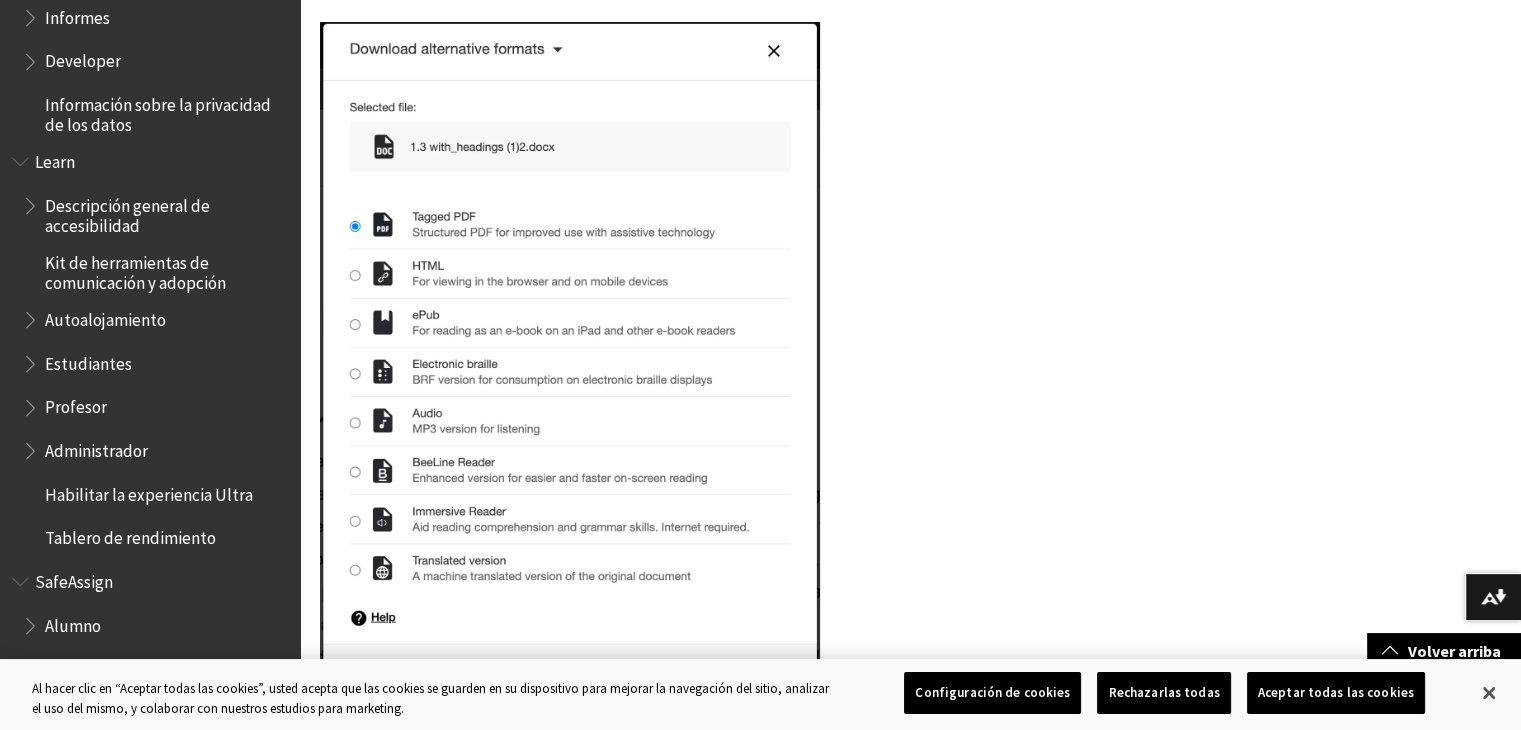 scroll, scrollTop: 1729, scrollLeft: 0, axis: vertical 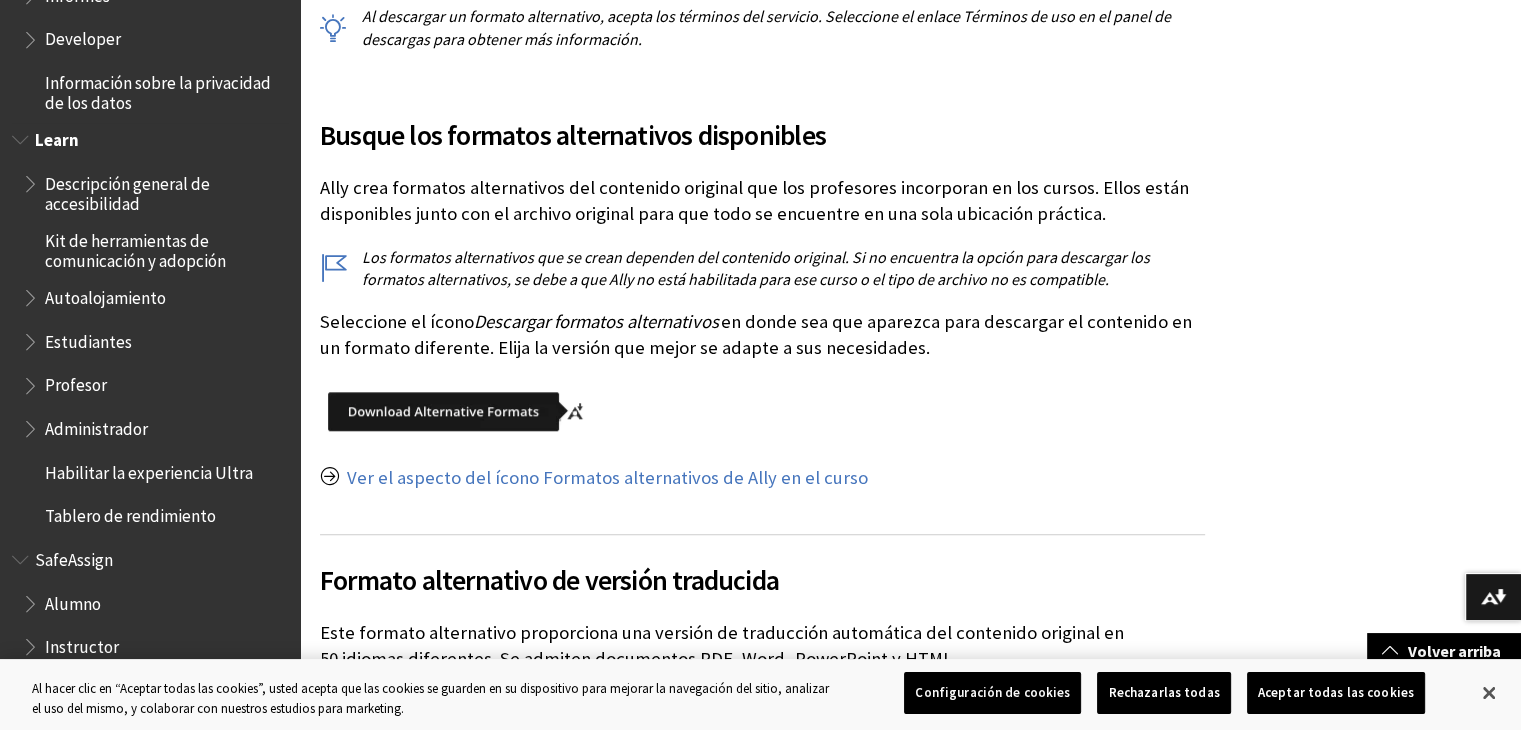 drag, startPoint x: 77, startPoint y: 158, endPoint x: 96, endPoint y: 154, distance: 19.416489 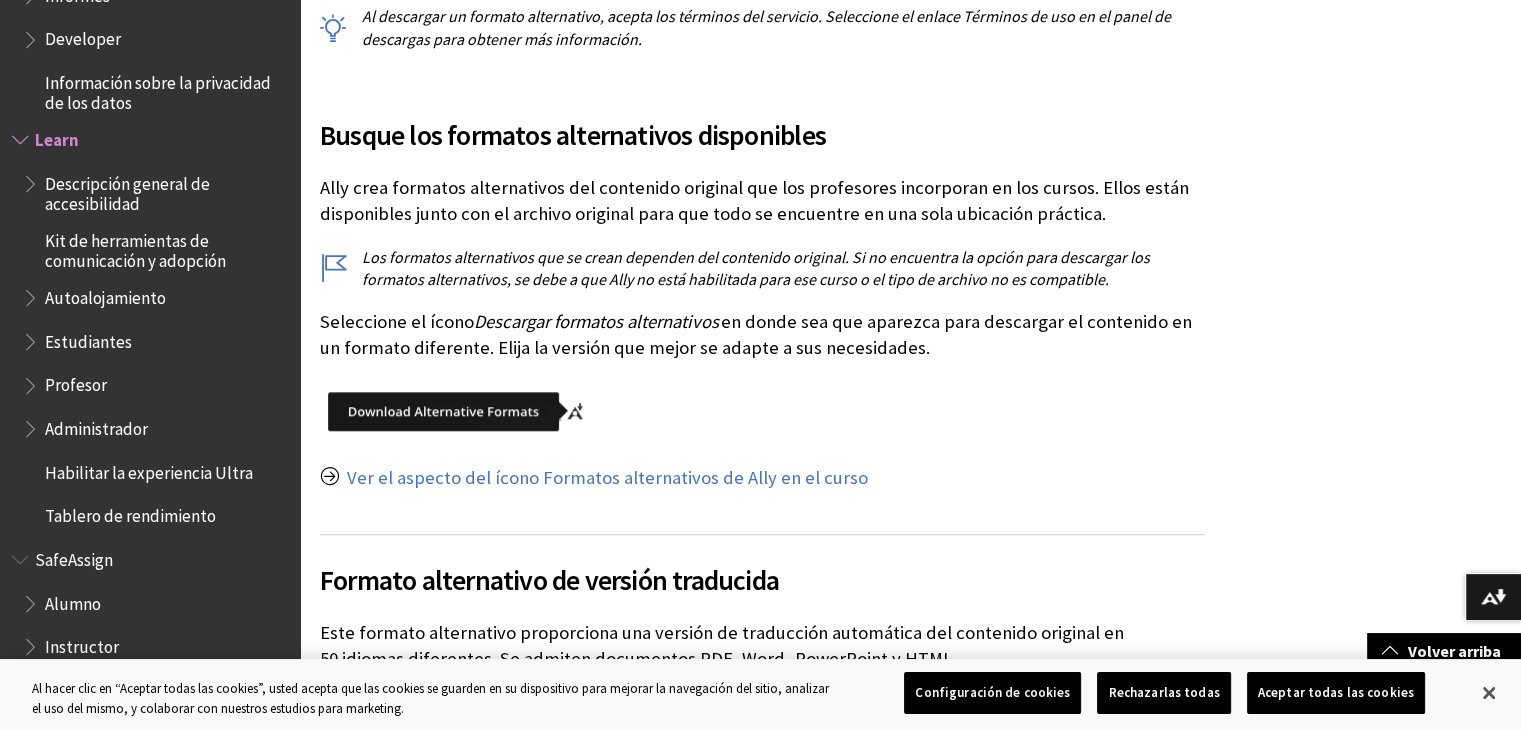 click on "Learn Descripción general de accesibilidad Kit de herramientas de comunicación y adopción Autoalojamiento Estudiantes Profesor Administrador Habilitar la experiencia Ultra Tablero de rendimiento" at bounding box center (150, 328) 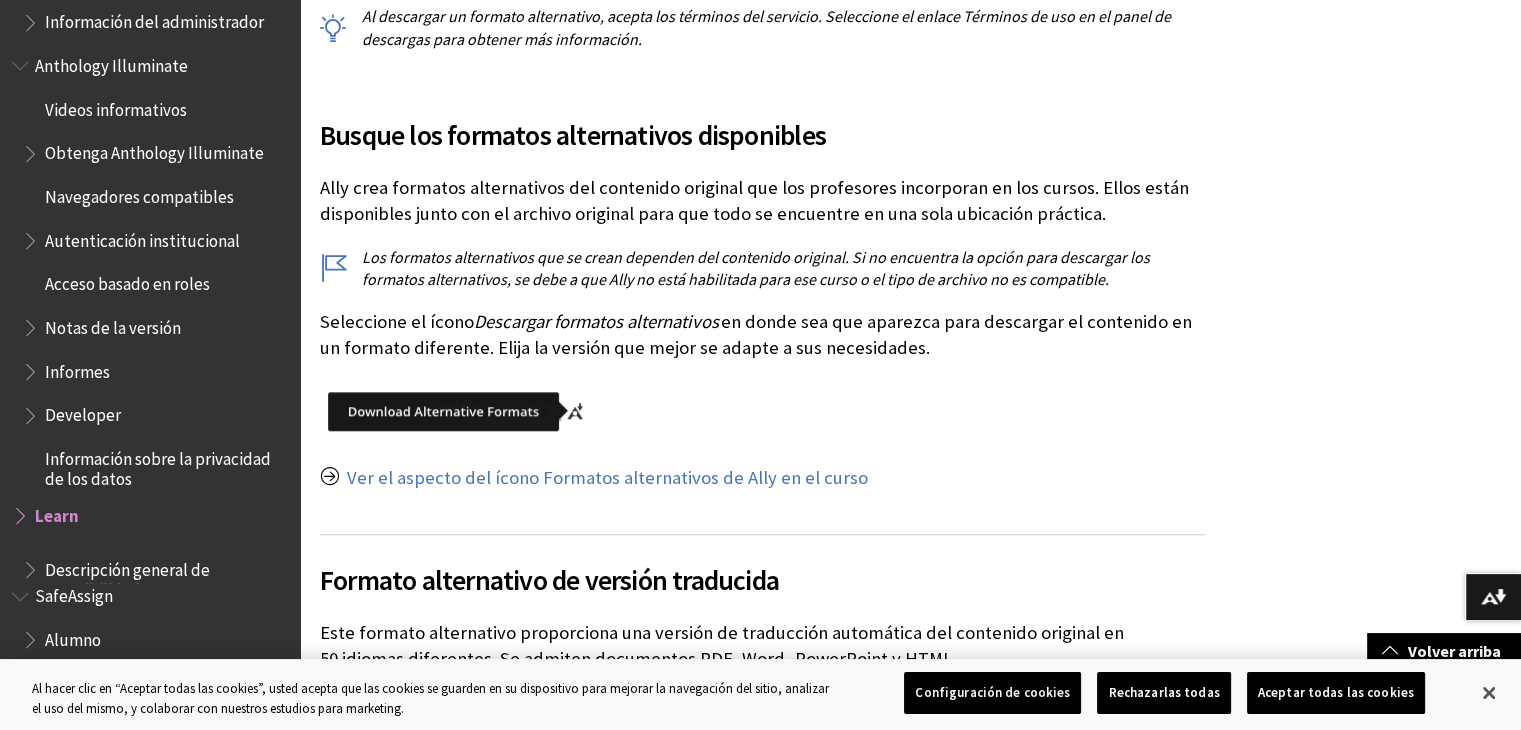 scroll, scrollTop: 1353, scrollLeft: 0, axis: vertical 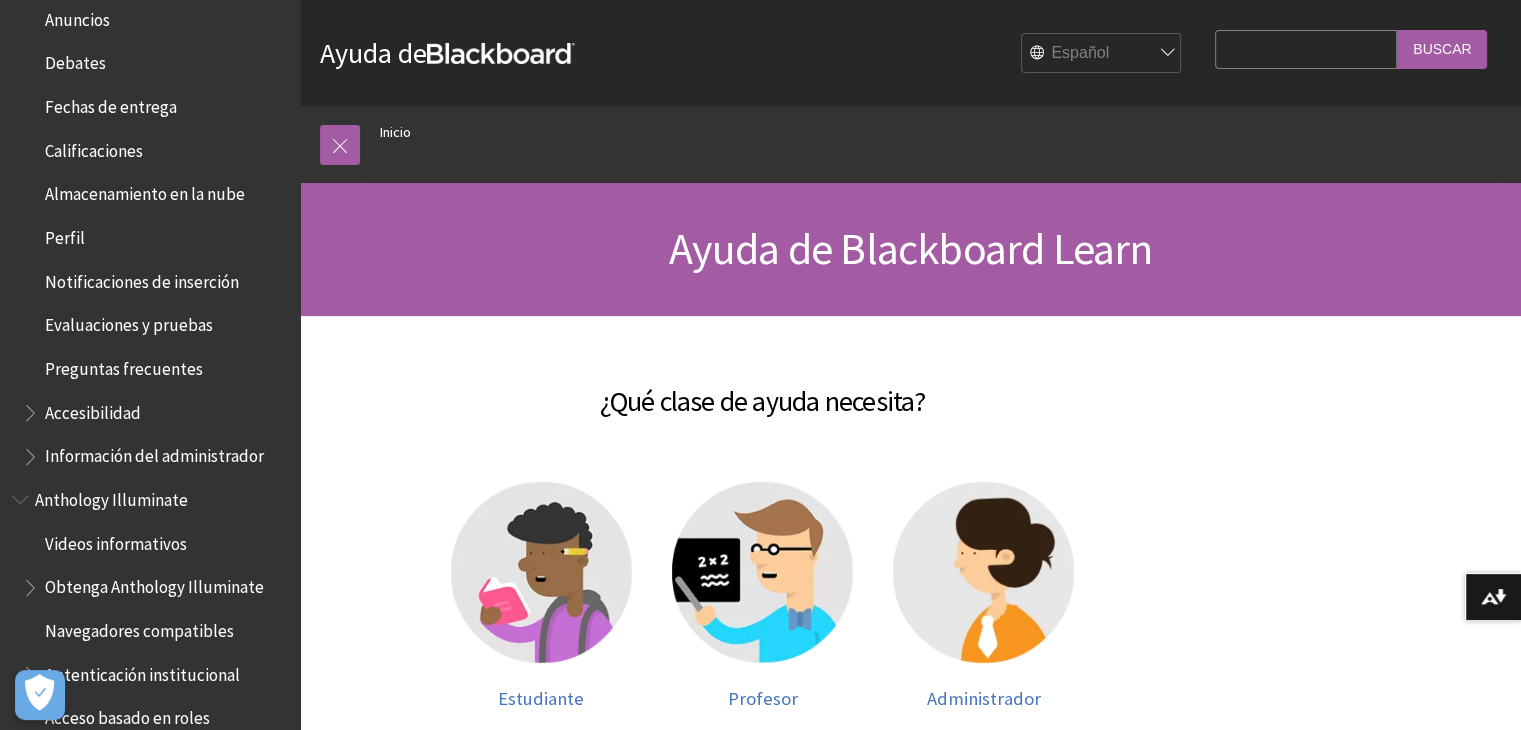 click on "Calificaciones" at bounding box center (94, 147) 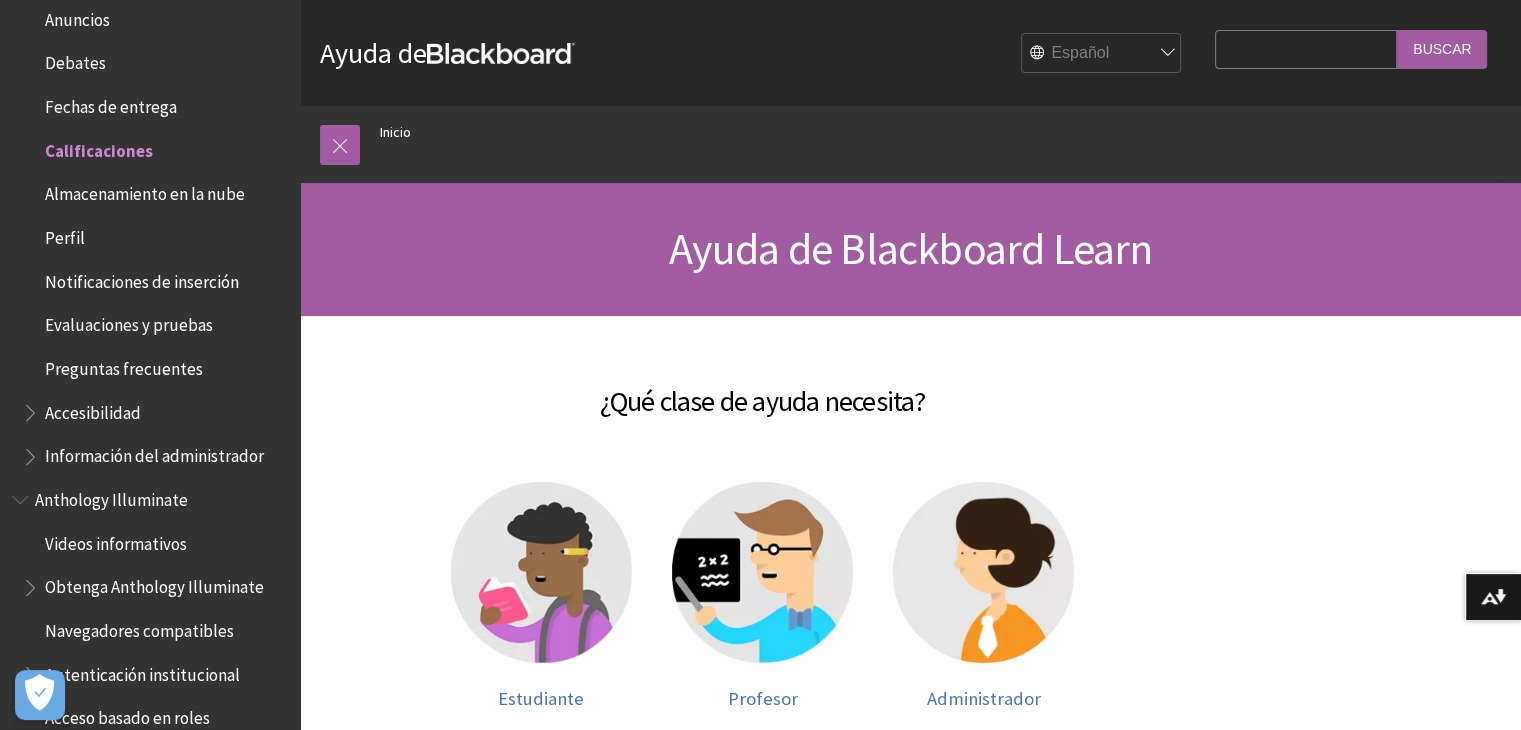 click on "Calificaciones" at bounding box center (99, 147) 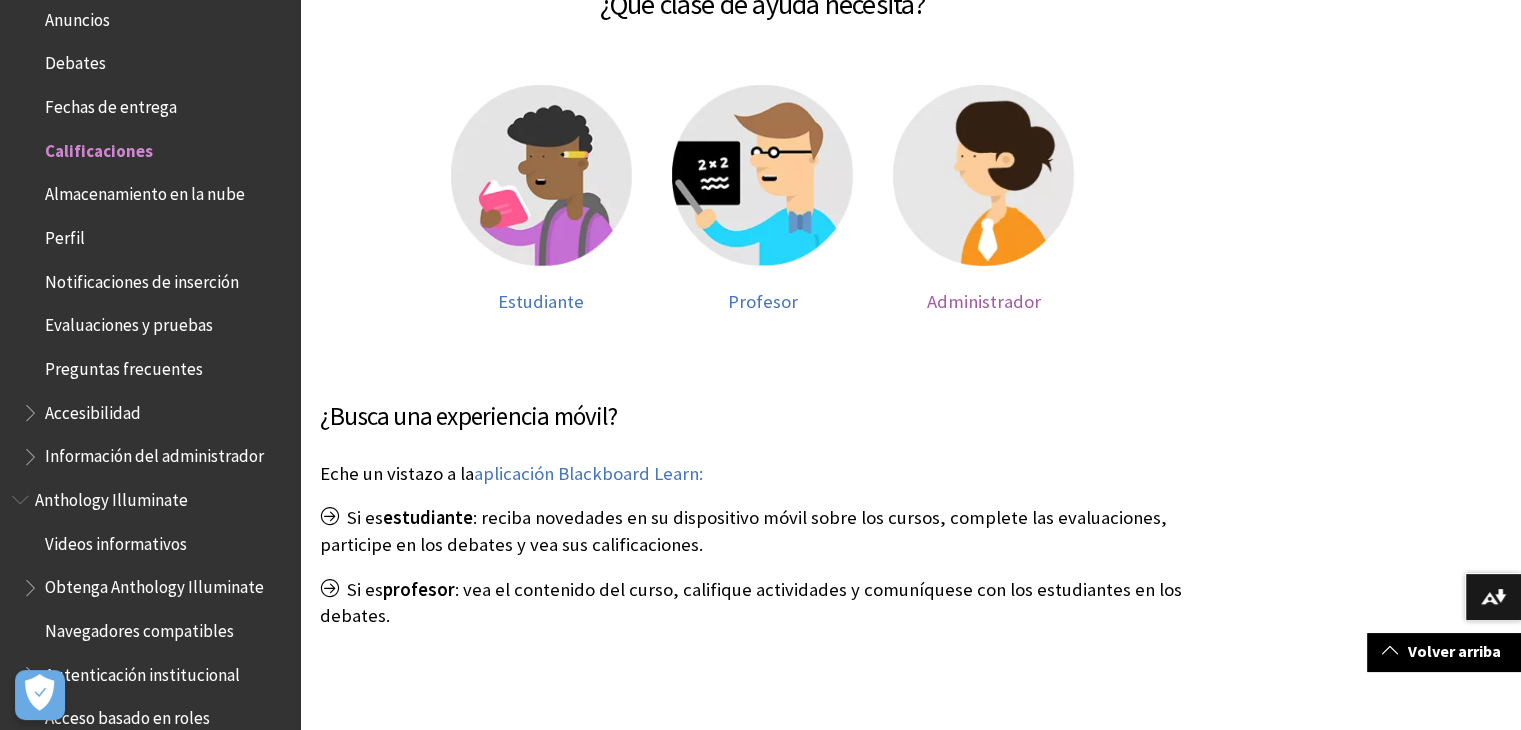 scroll, scrollTop: 400, scrollLeft: 0, axis: vertical 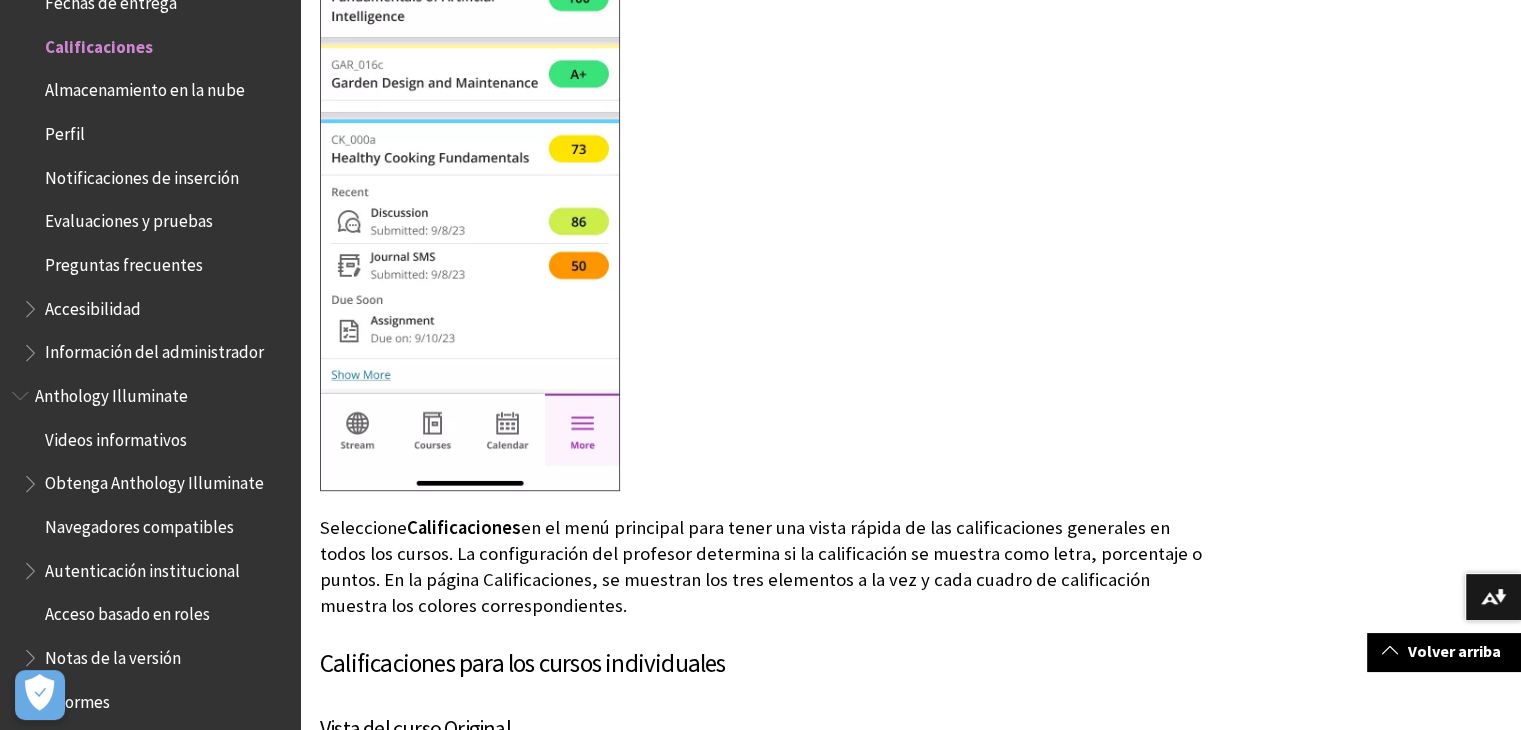 drag, startPoint x: 684, startPoint y: 266, endPoint x: 1535, endPoint y: -87, distance: 921.30884 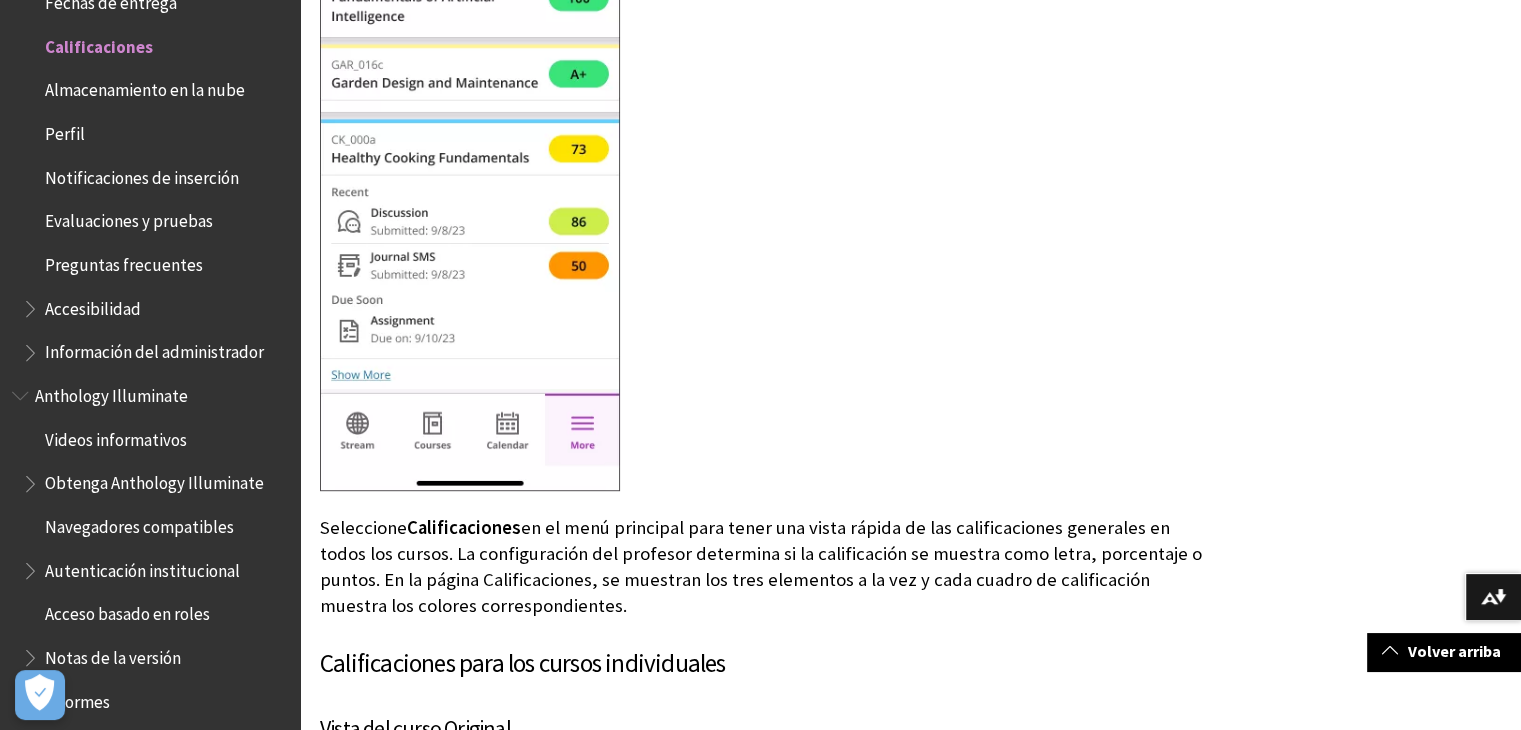 click on "Accesibilidad" at bounding box center [93, 305] 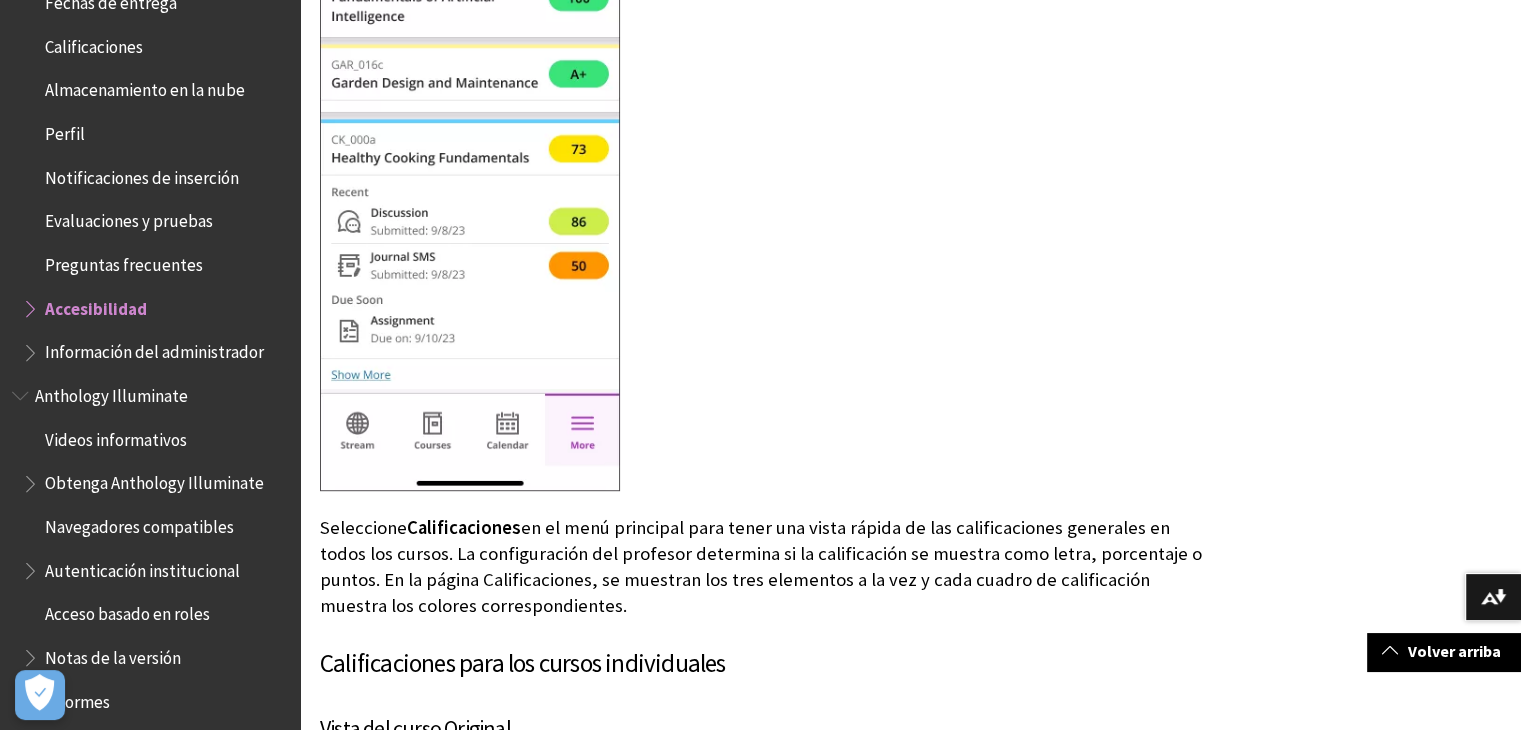 click on "Accesibilidad" at bounding box center [96, 305] 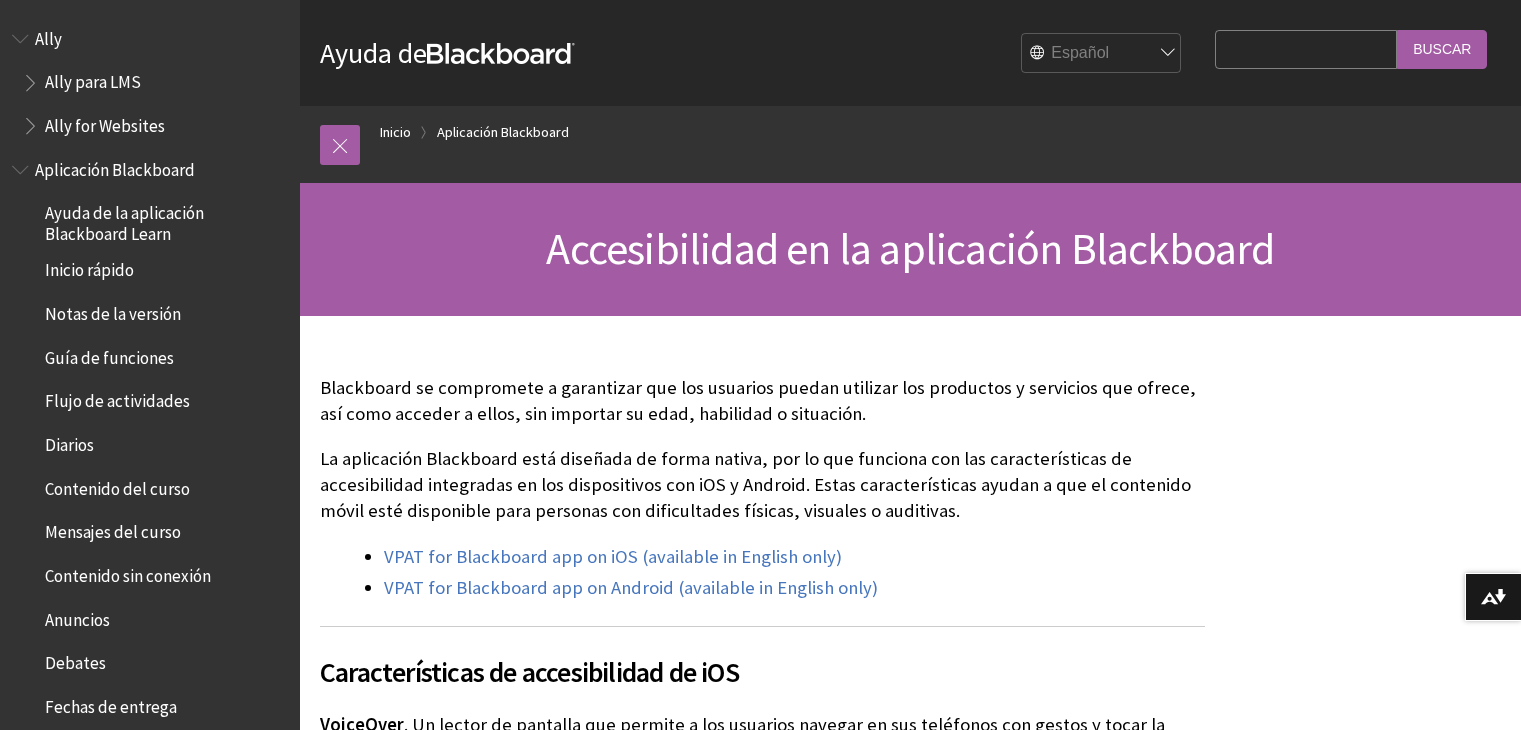 scroll, scrollTop: 800, scrollLeft: 0, axis: vertical 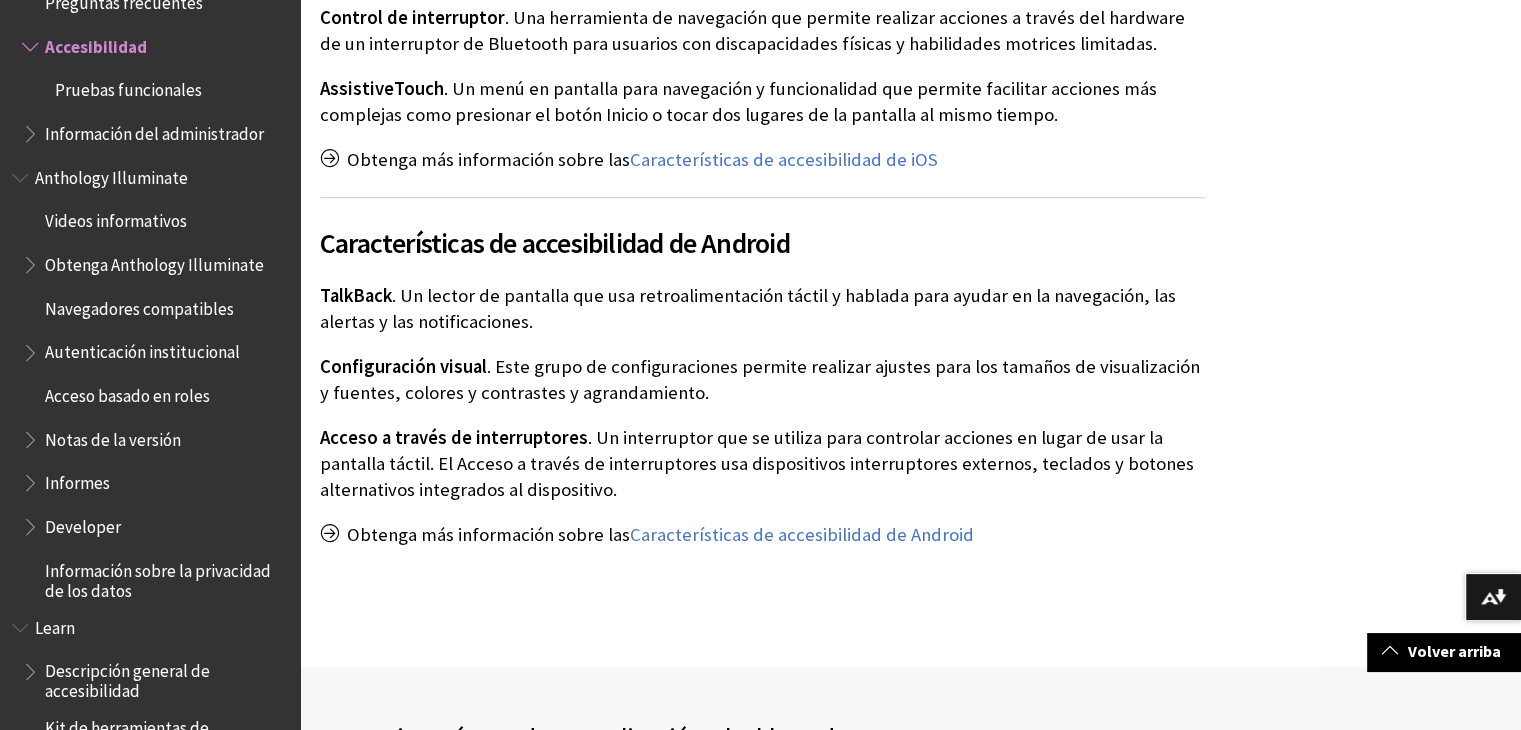 click on "Videos informativos" at bounding box center (116, 218) 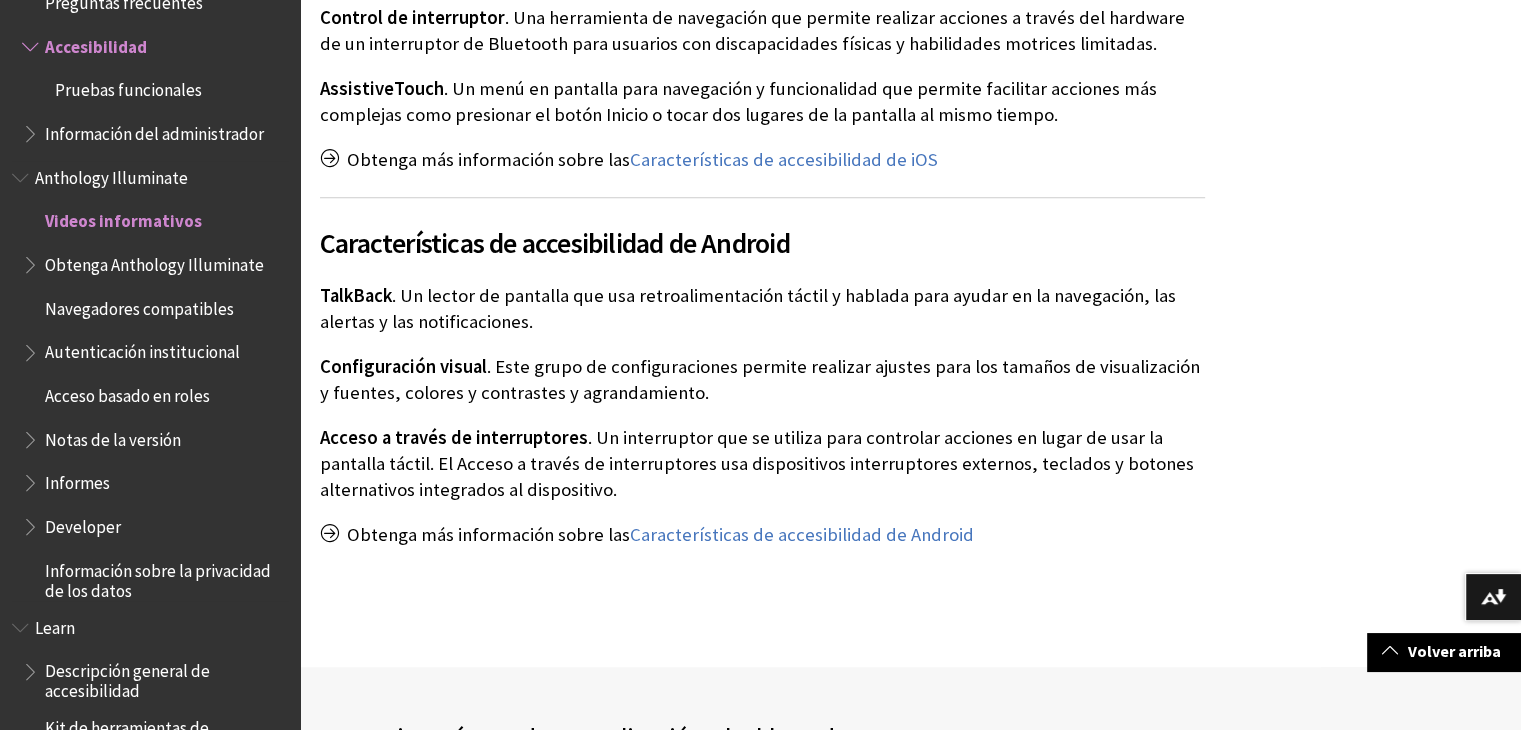 click on "Videos informativos" at bounding box center [123, 218] 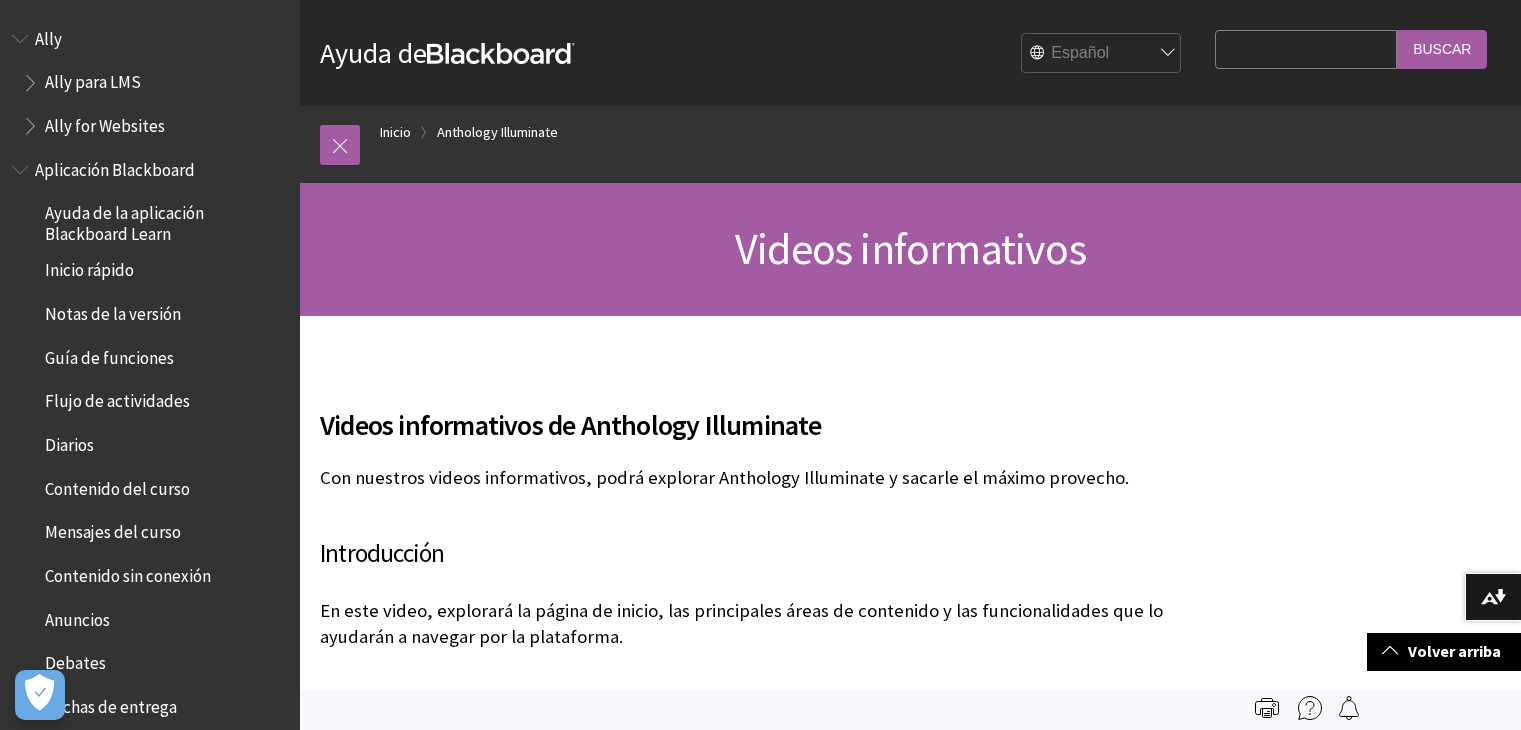 scroll, scrollTop: 900, scrollLeft: 0, axis: vertical 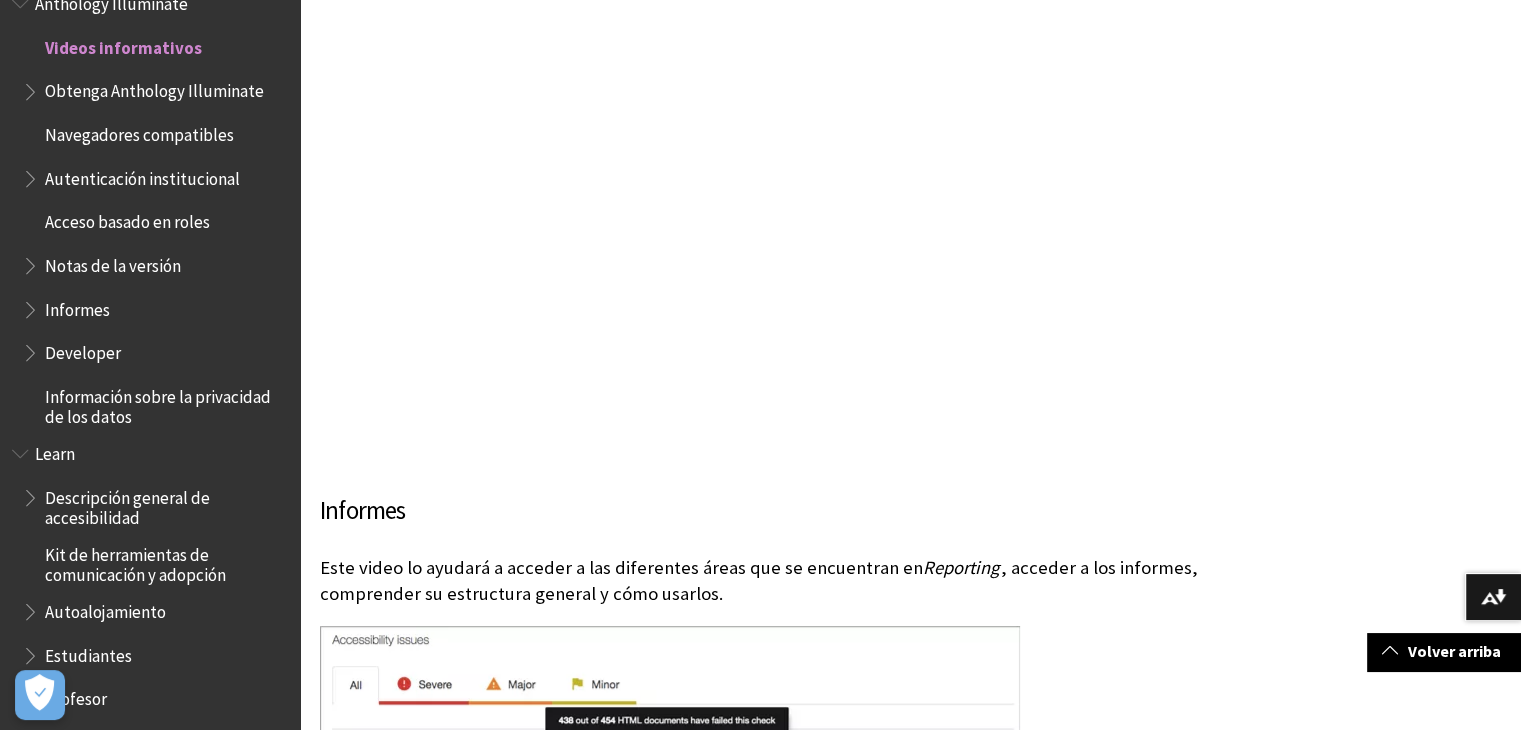 click on "Notas de la versión" at bounding box center [113, 262] 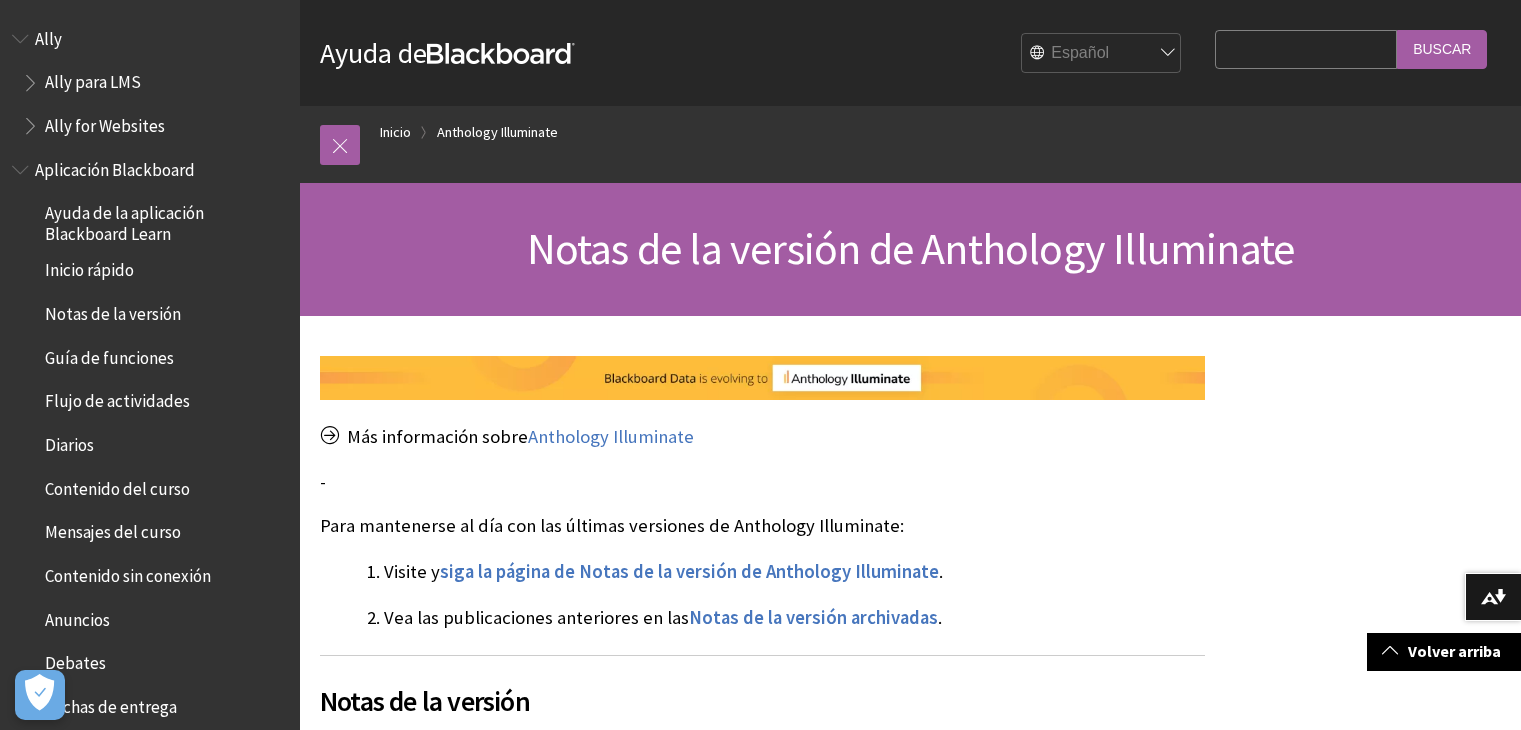 scroll, scrollTop: 928, scrollLeft: 0, axis: vertical 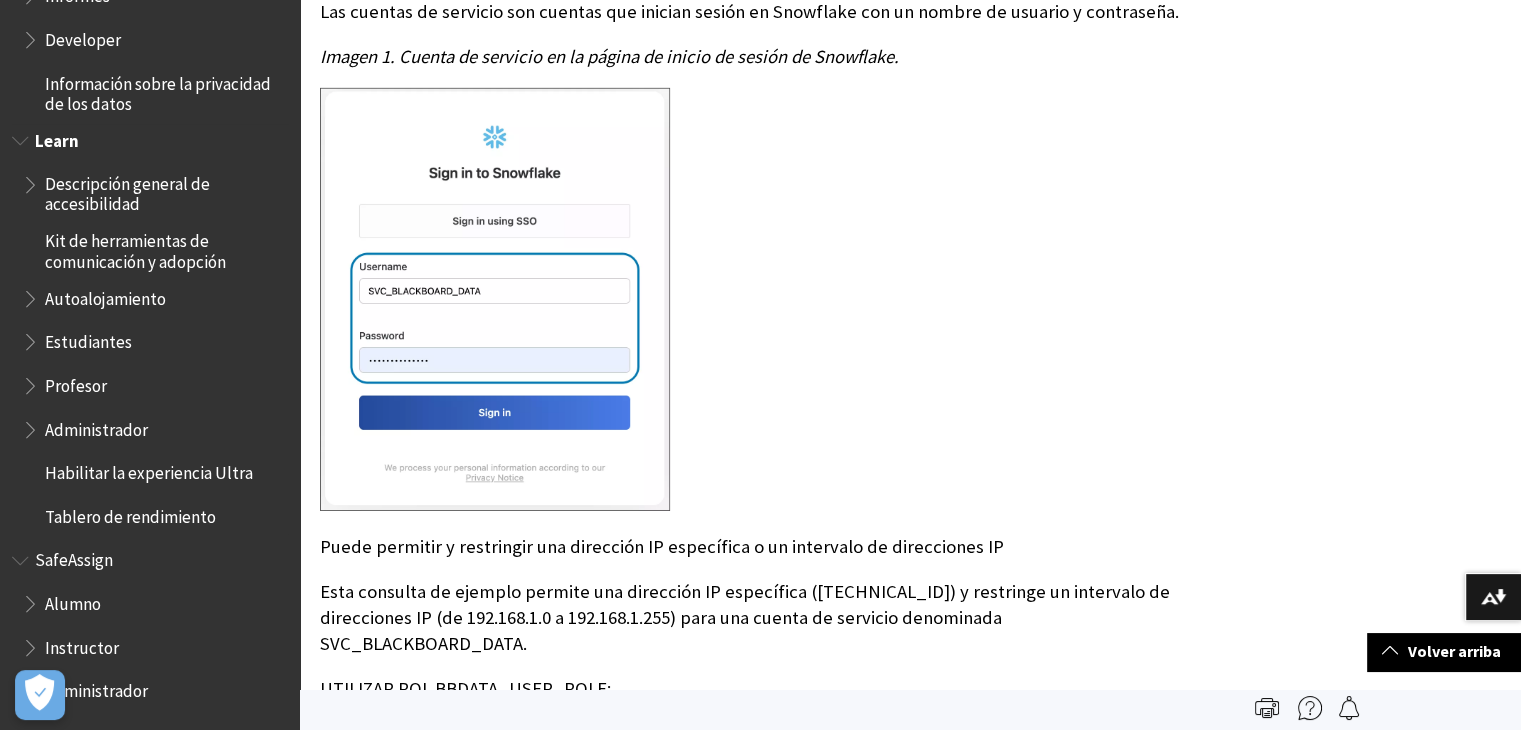 click on "Administrador" at bounding box center [96, 426] 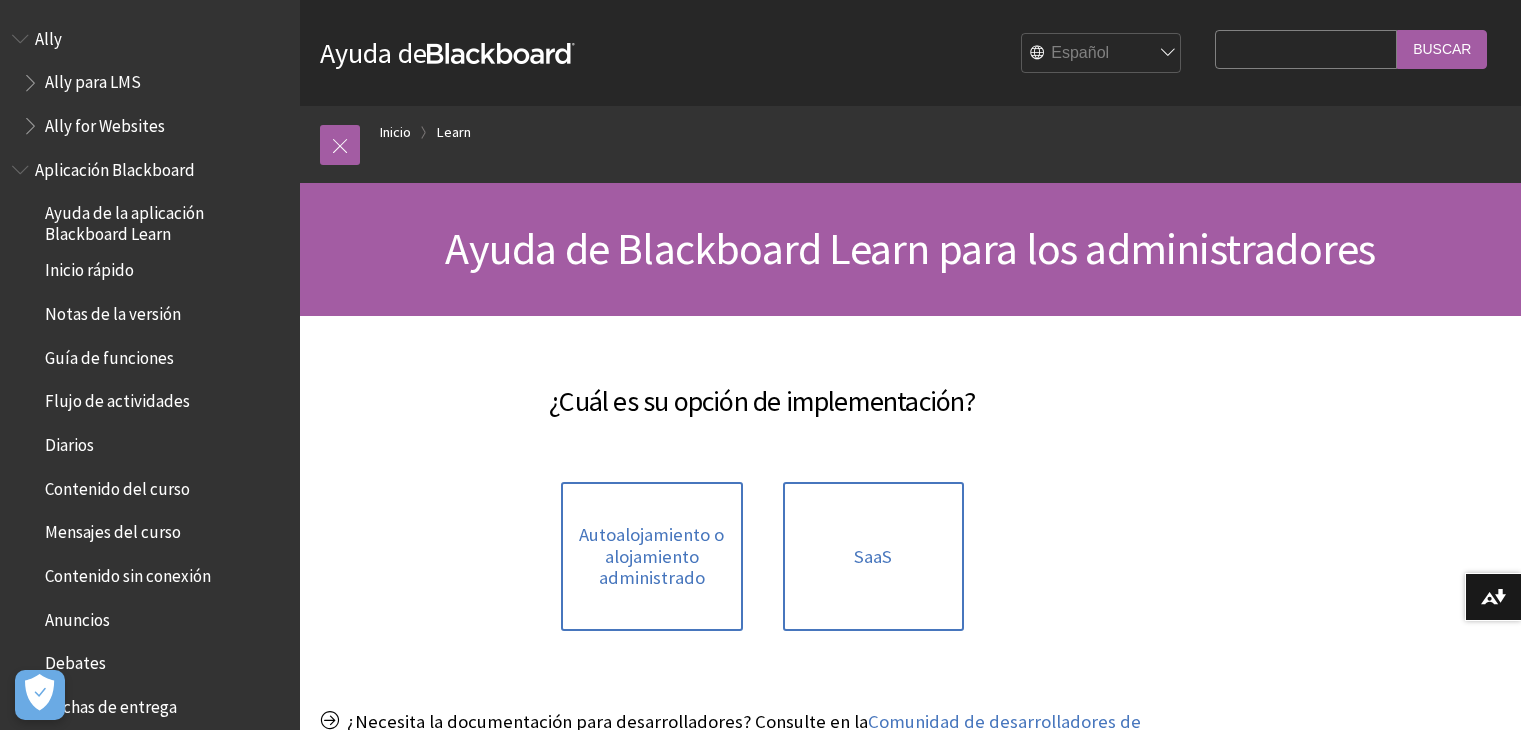 scroll, scrollTop: 0, scrollLeft: 0, axis: both 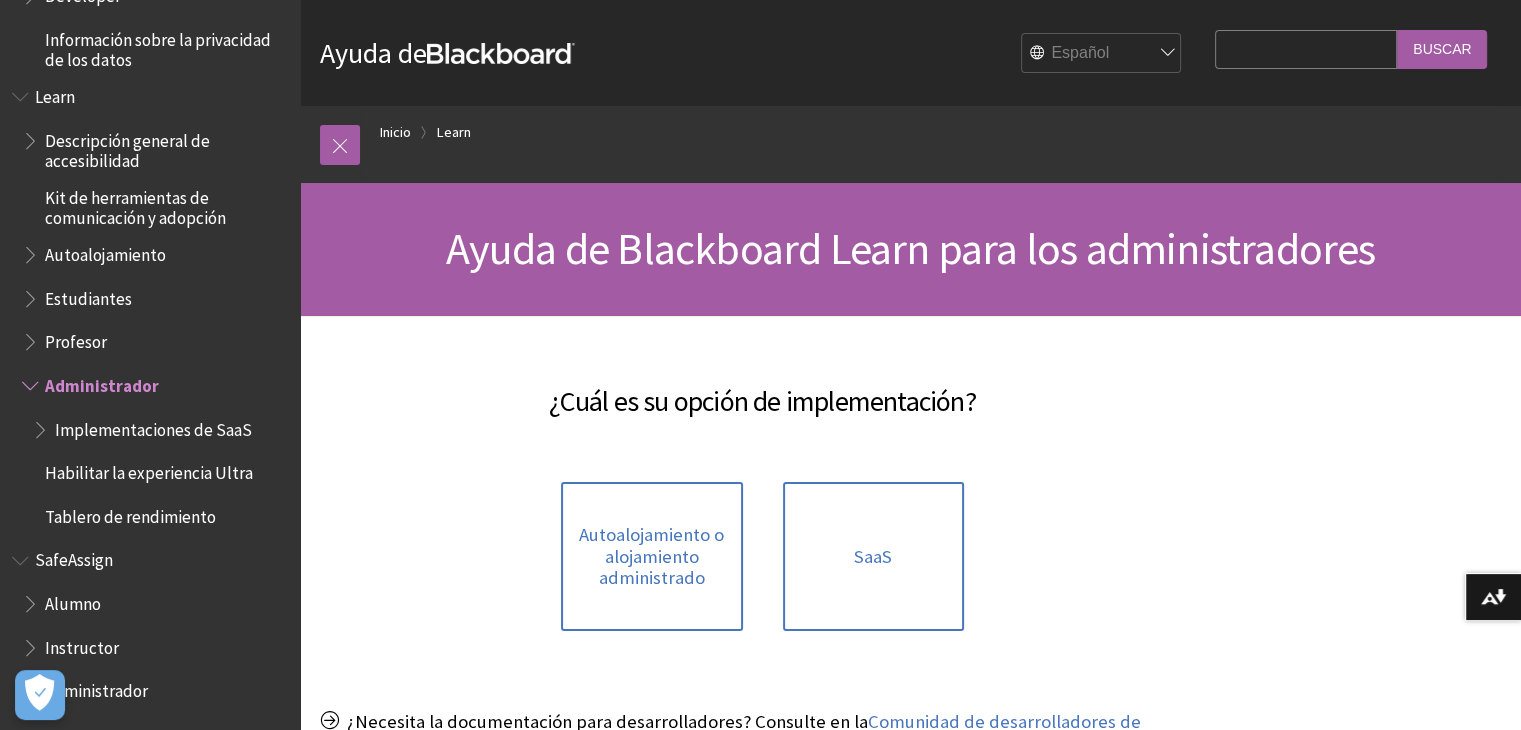 drag, startPoint x: 572, startPoint y: 354, endPoint x: 570, endPoint y: 401, distance: 47.042534 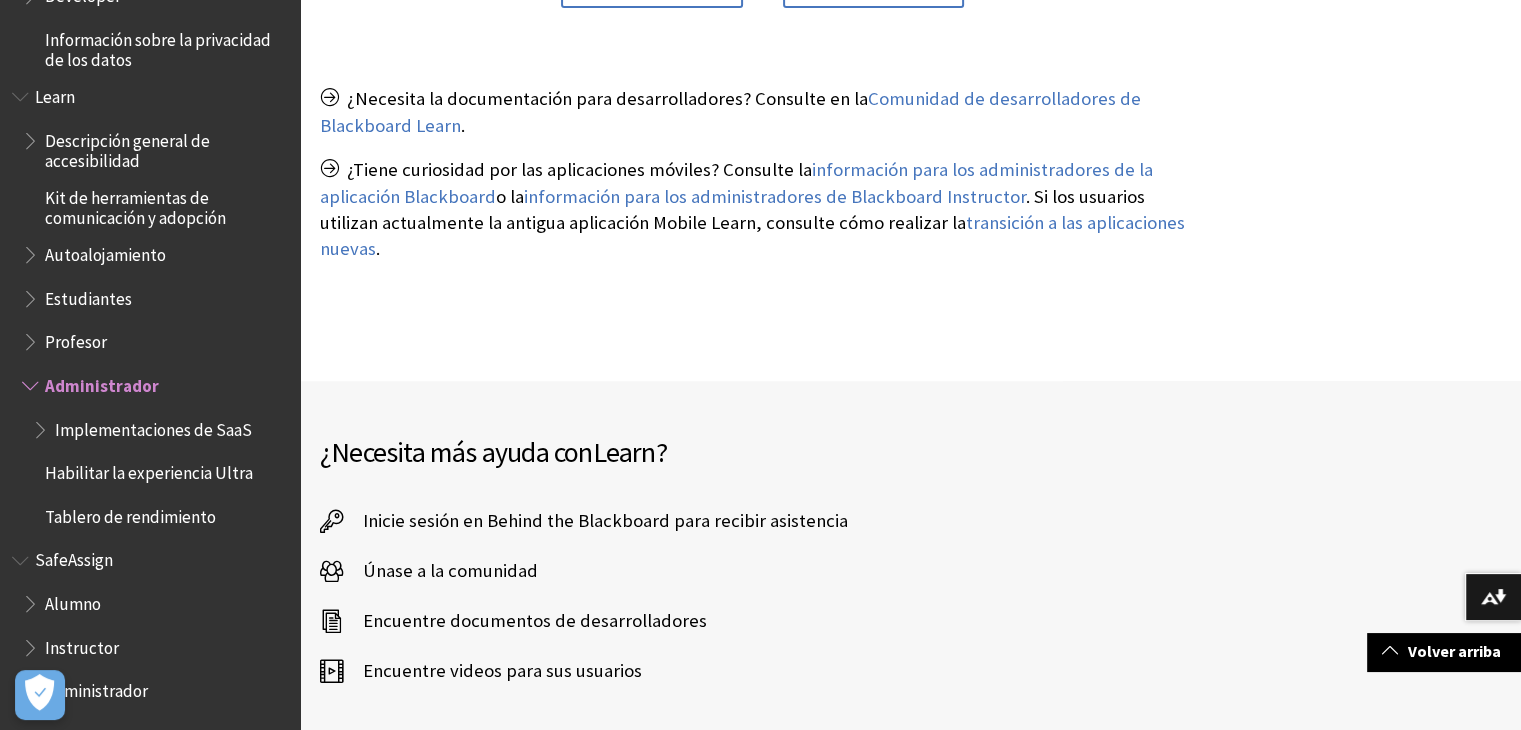 scroll, scrollTop: 700, scrollLeft: 0, axis: vertical 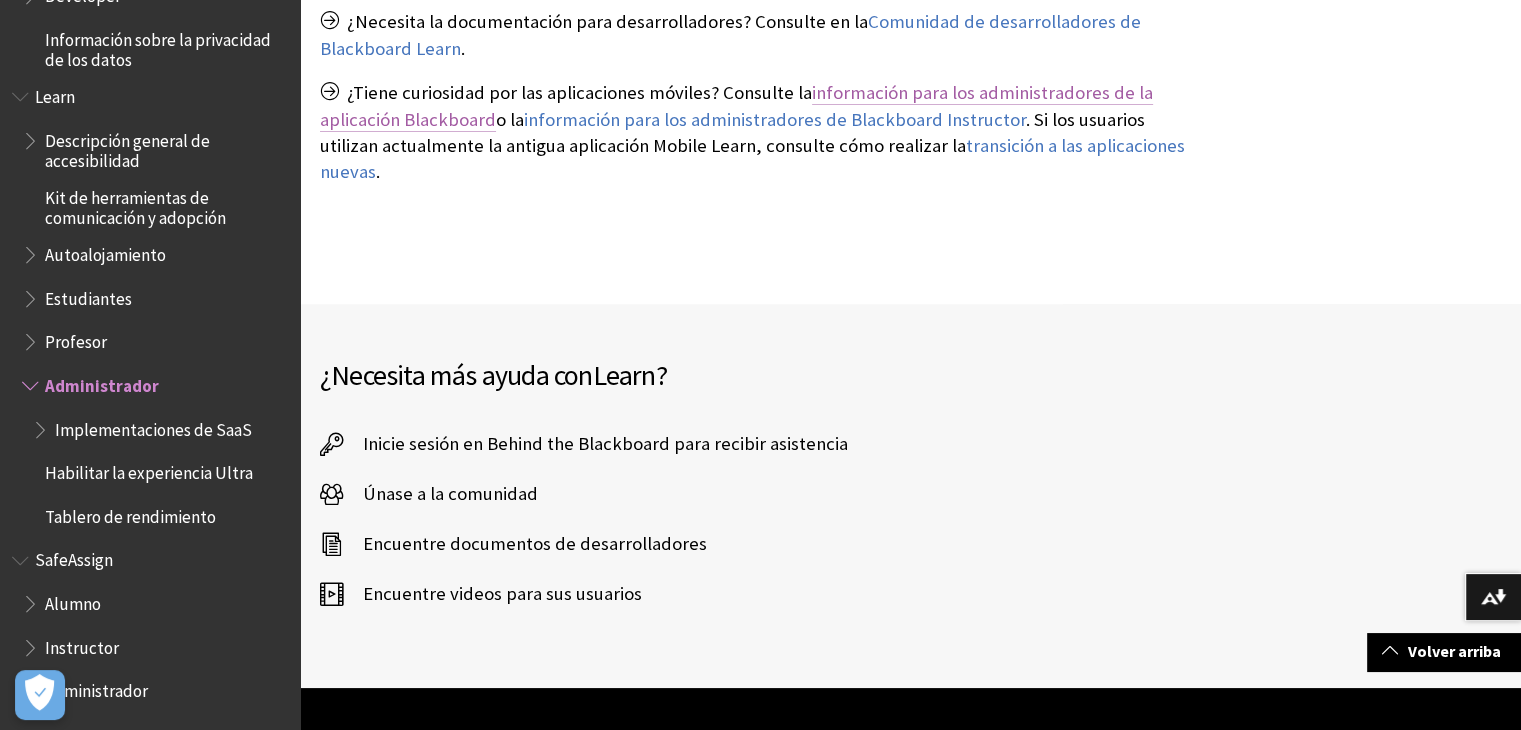 click on "información para los administradores de la aplicación Blackboard" at bounding box center (736, 106) 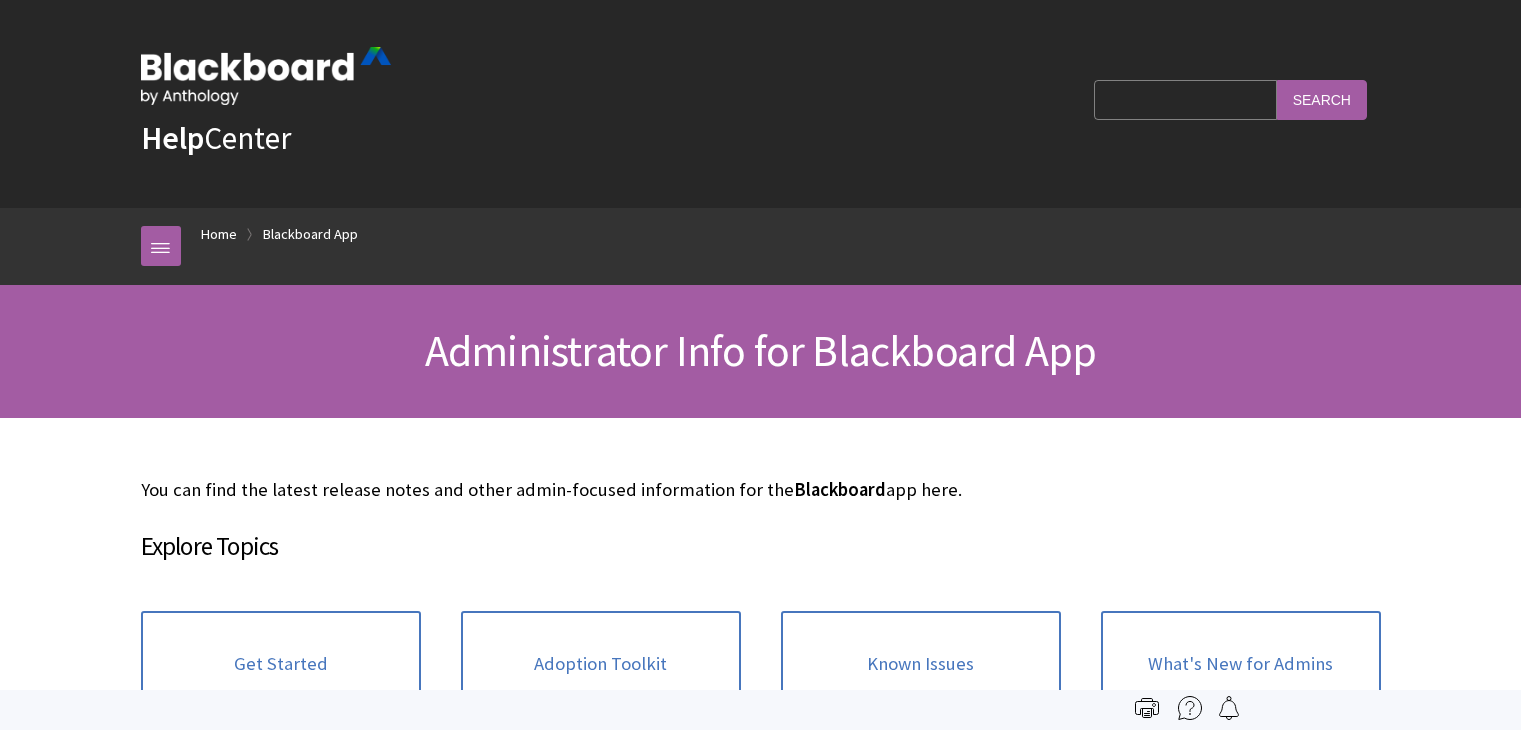 scroll, scrollTop: 0, scrollLeft: 0, axis: both 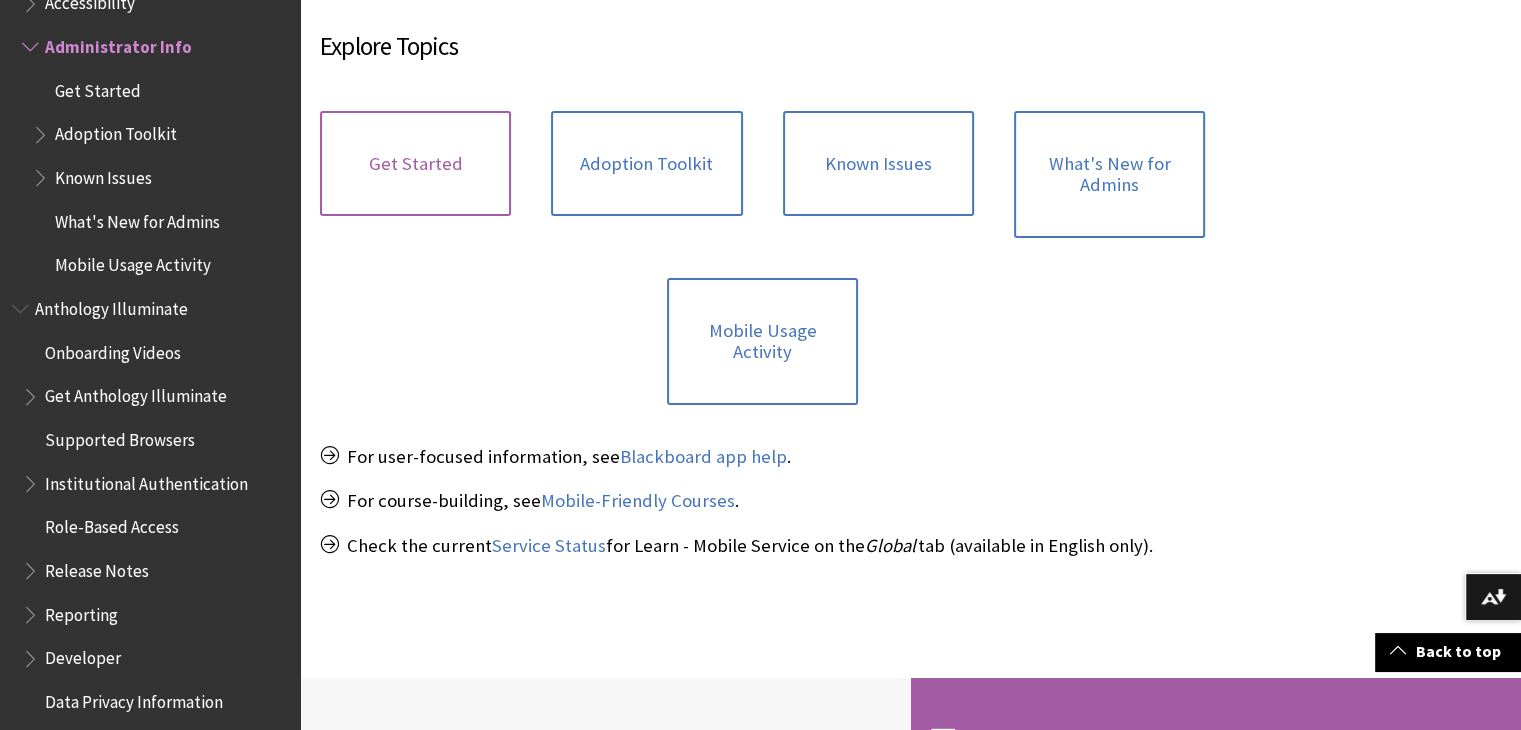 click on "Get Started" at bounding box center [415, 164] 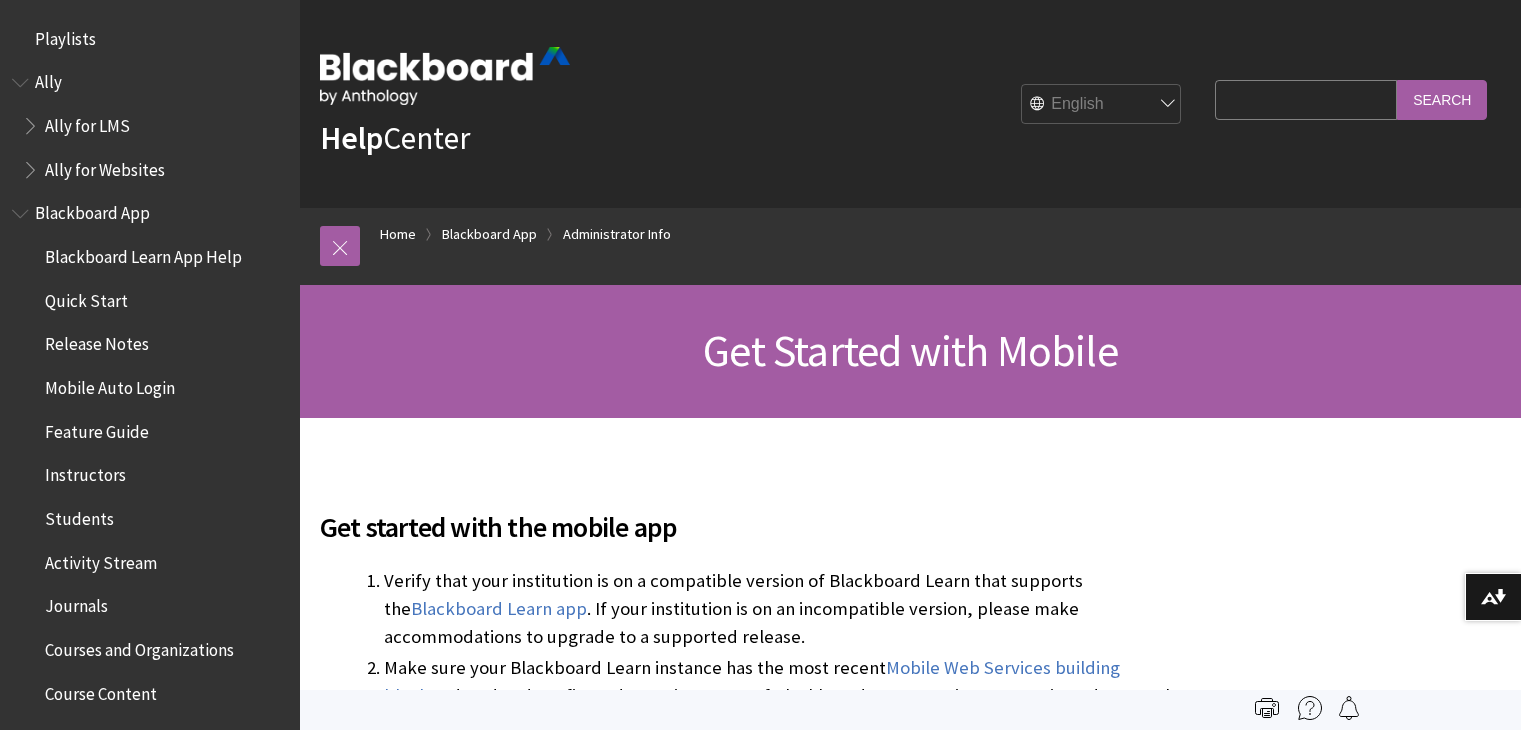 scroll, scrollTop: 0, scrollLeft: 0, axis: both 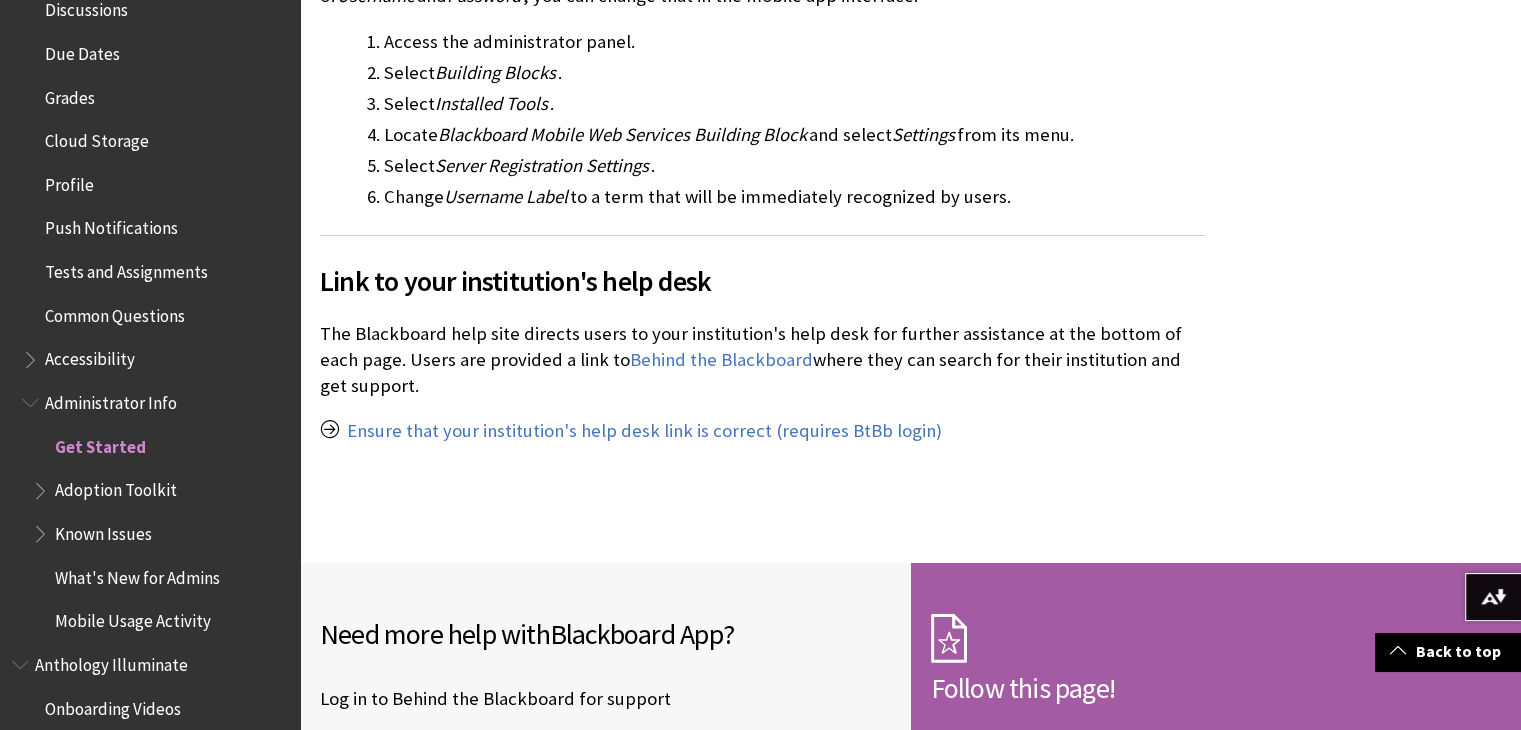 click on "Tests and Assignments" at bounding box center (126, 268) 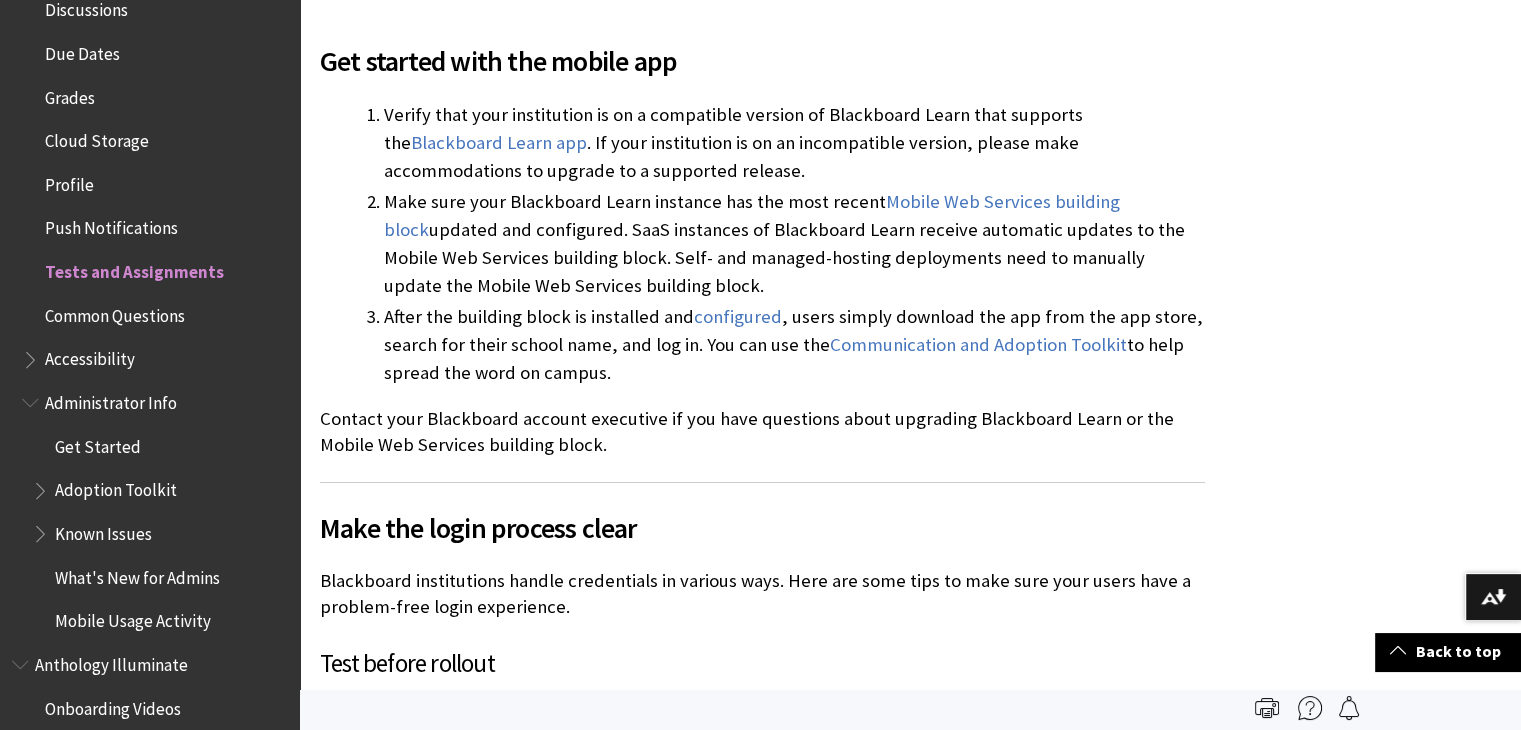 scroll, scrollTop: 200, scrollLeft: 0, axis: vertical 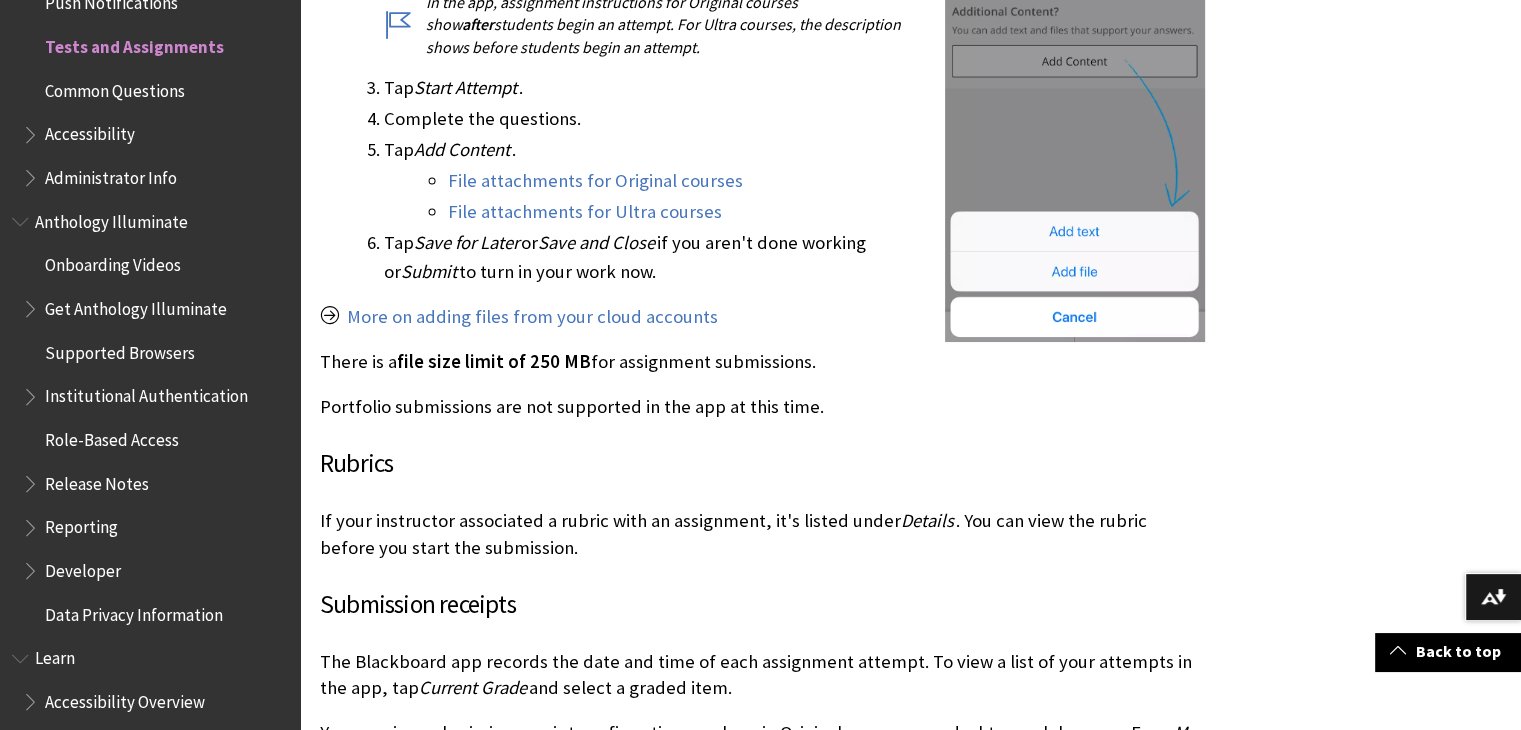 click at bounding box center [1075, 118] 